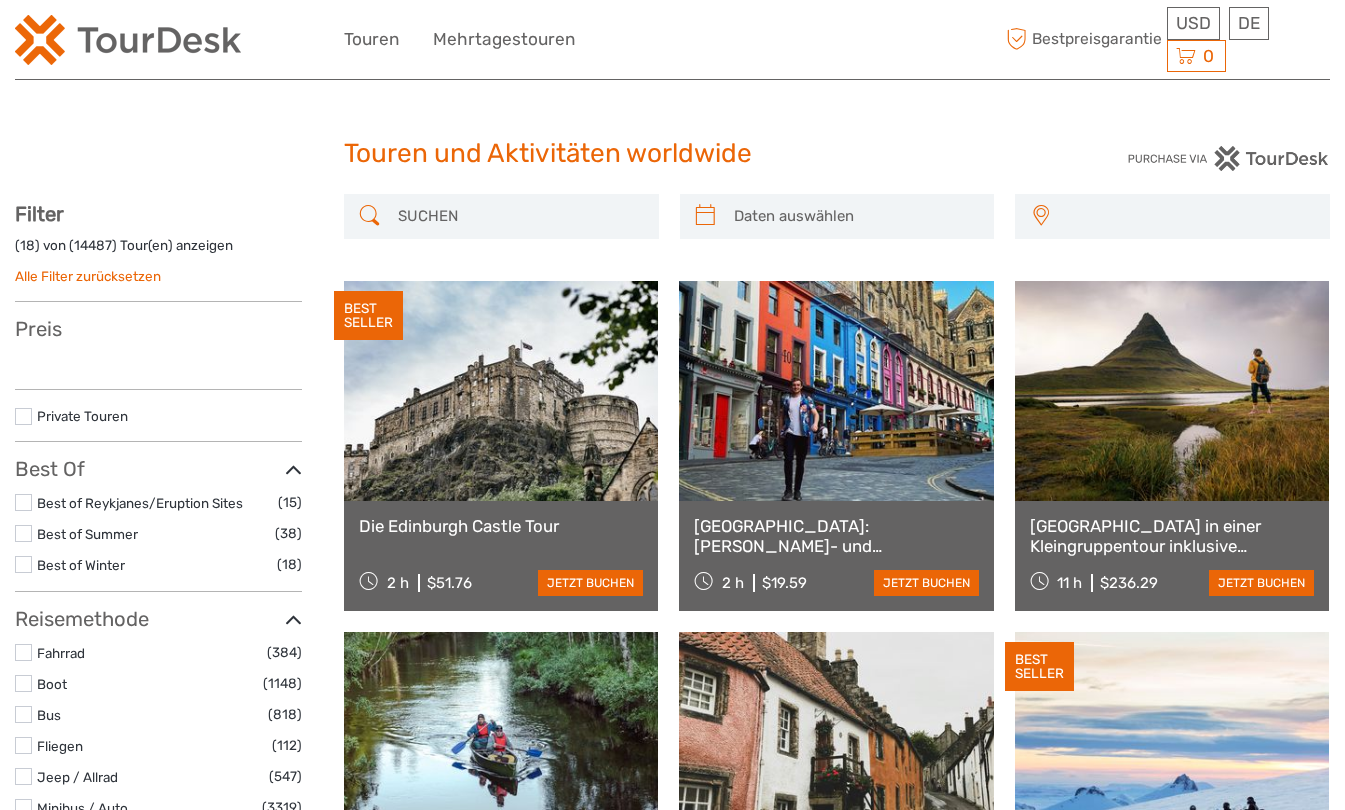 scroll, scrollTop: 0, scrollLeft: 0, axis: both 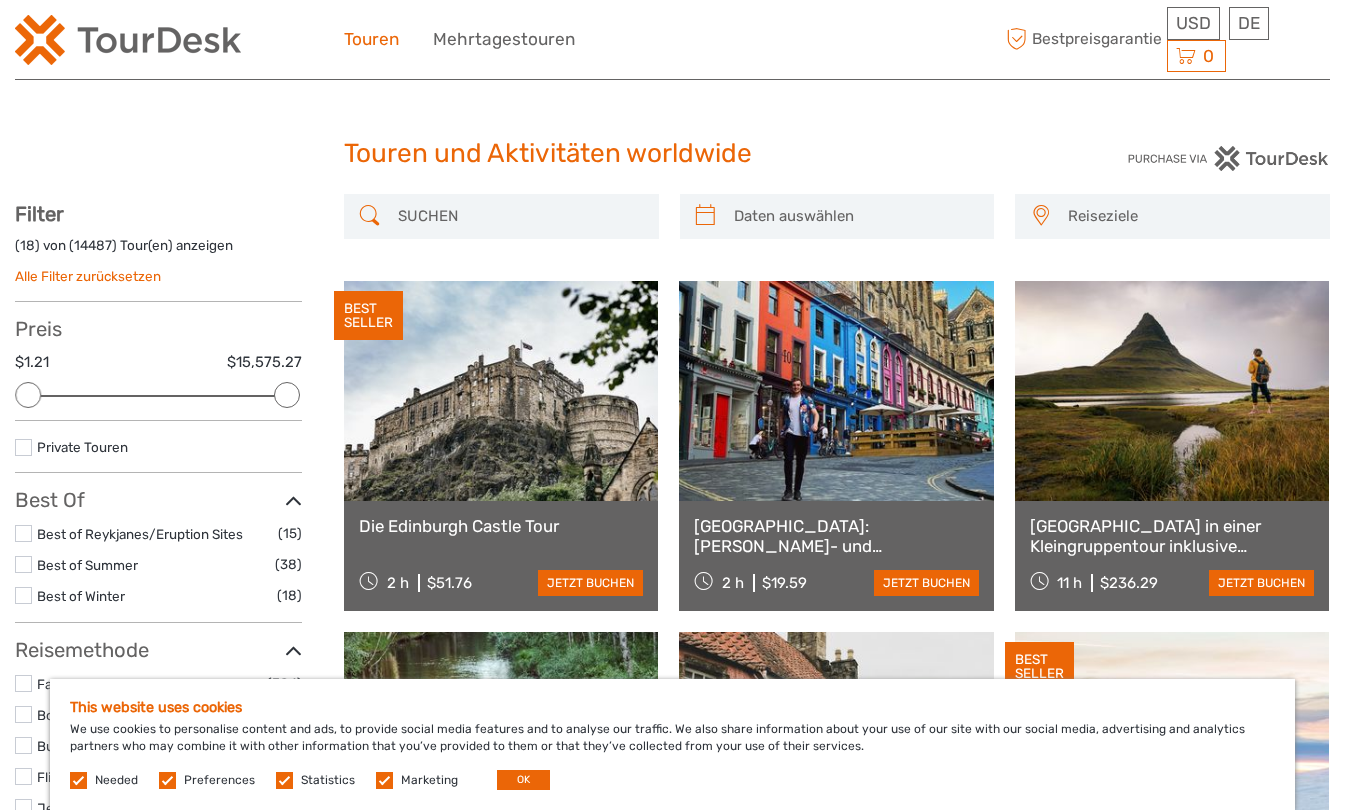 click on "Touren" at bounding box center (371, 39) 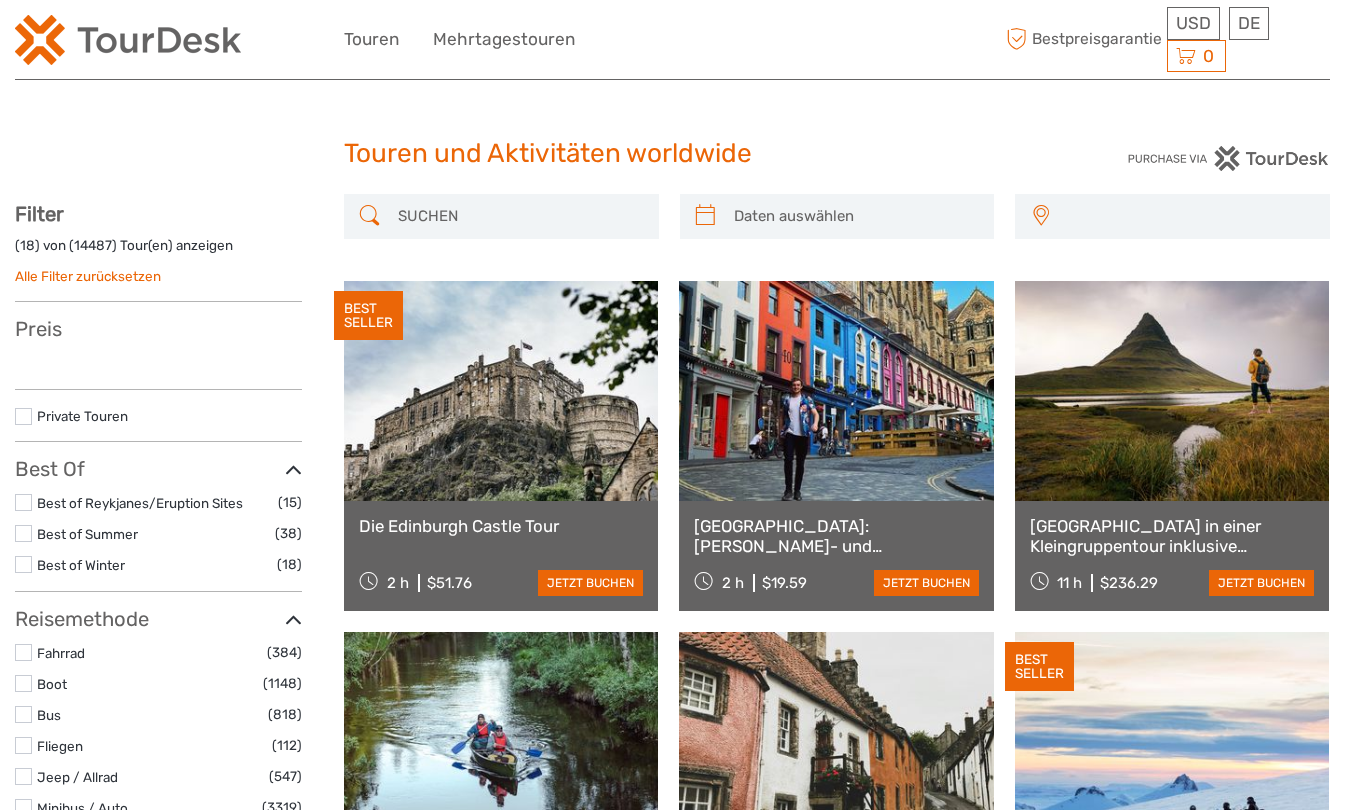 scroll, scrollTop: 0, scrollLeft: 0, axis: both 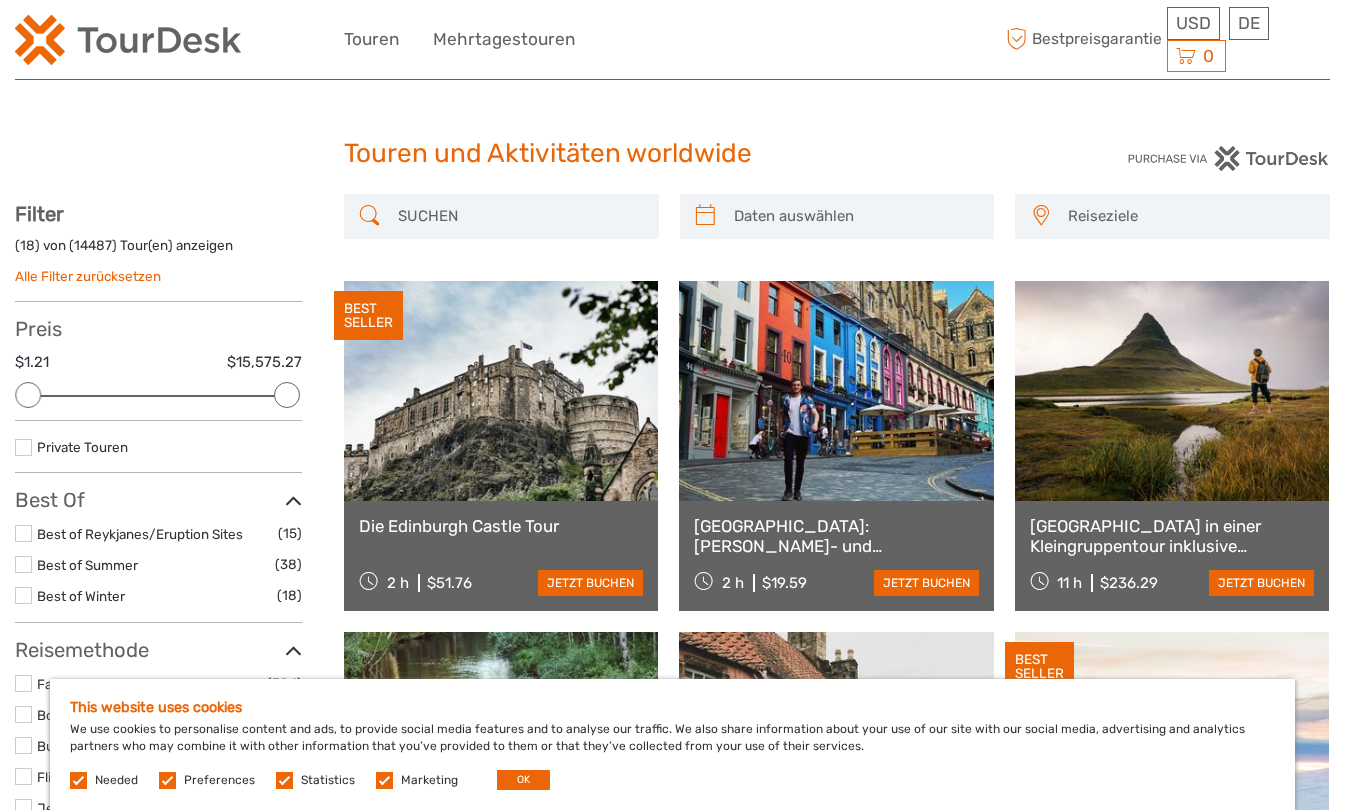 click at bounding box center (519, 216) 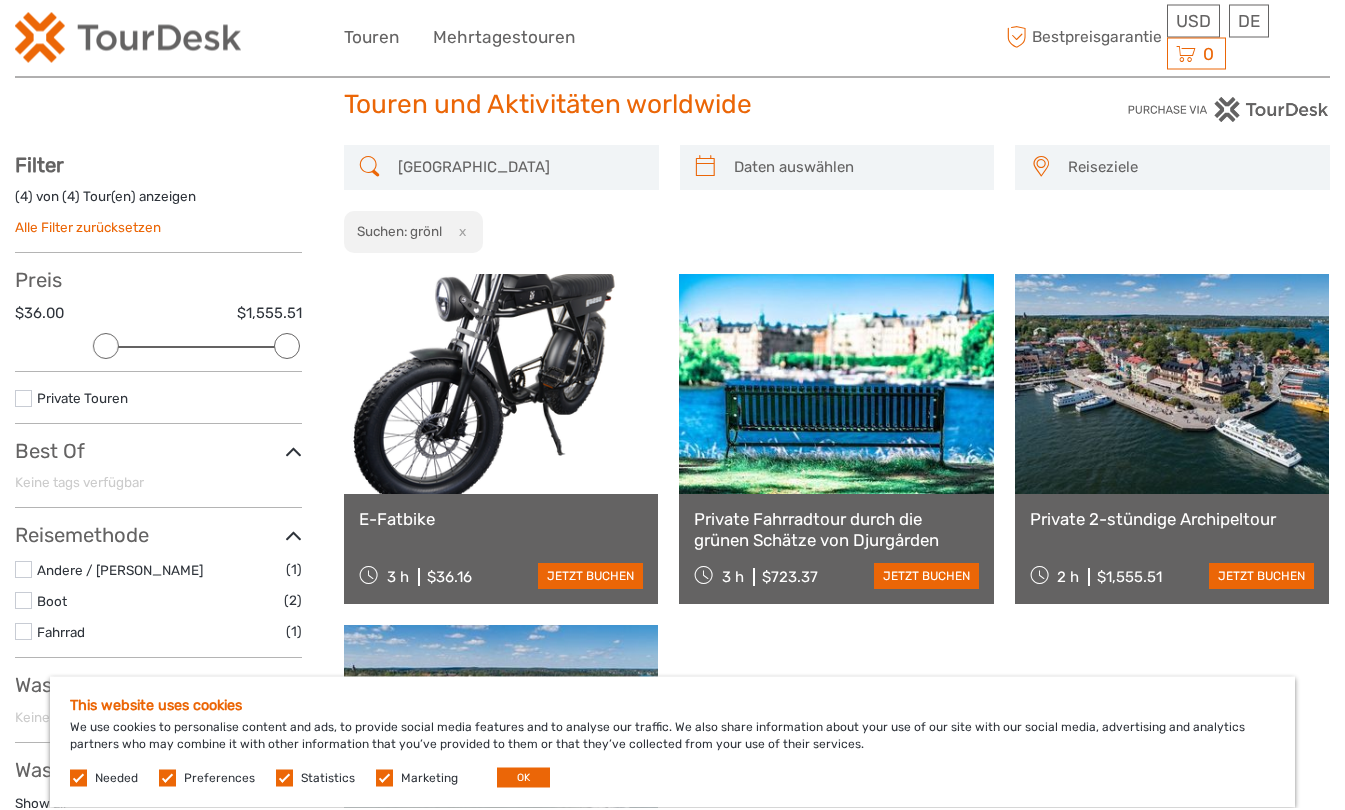 scroll, scrollTop: 0, scrollLeft: 0, axis: both 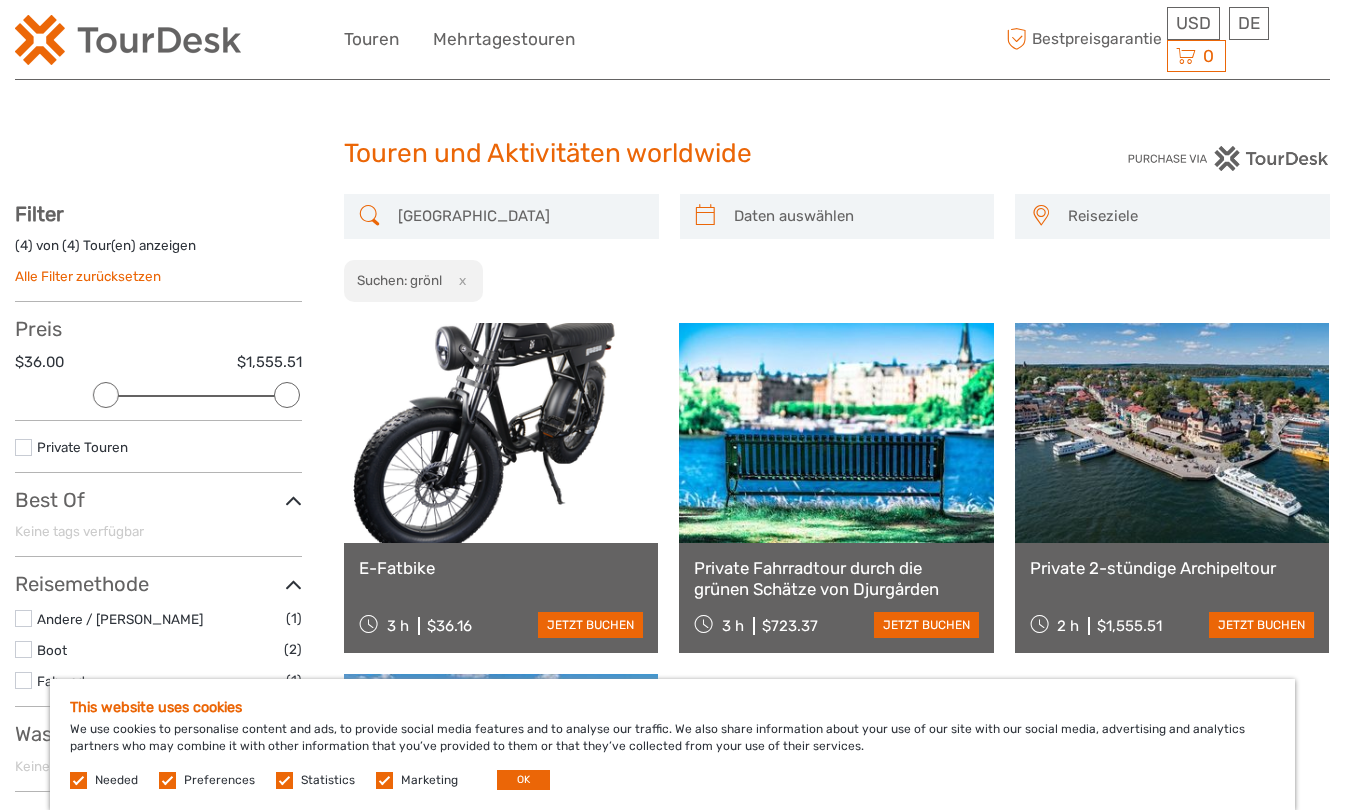 type on "Grönland" 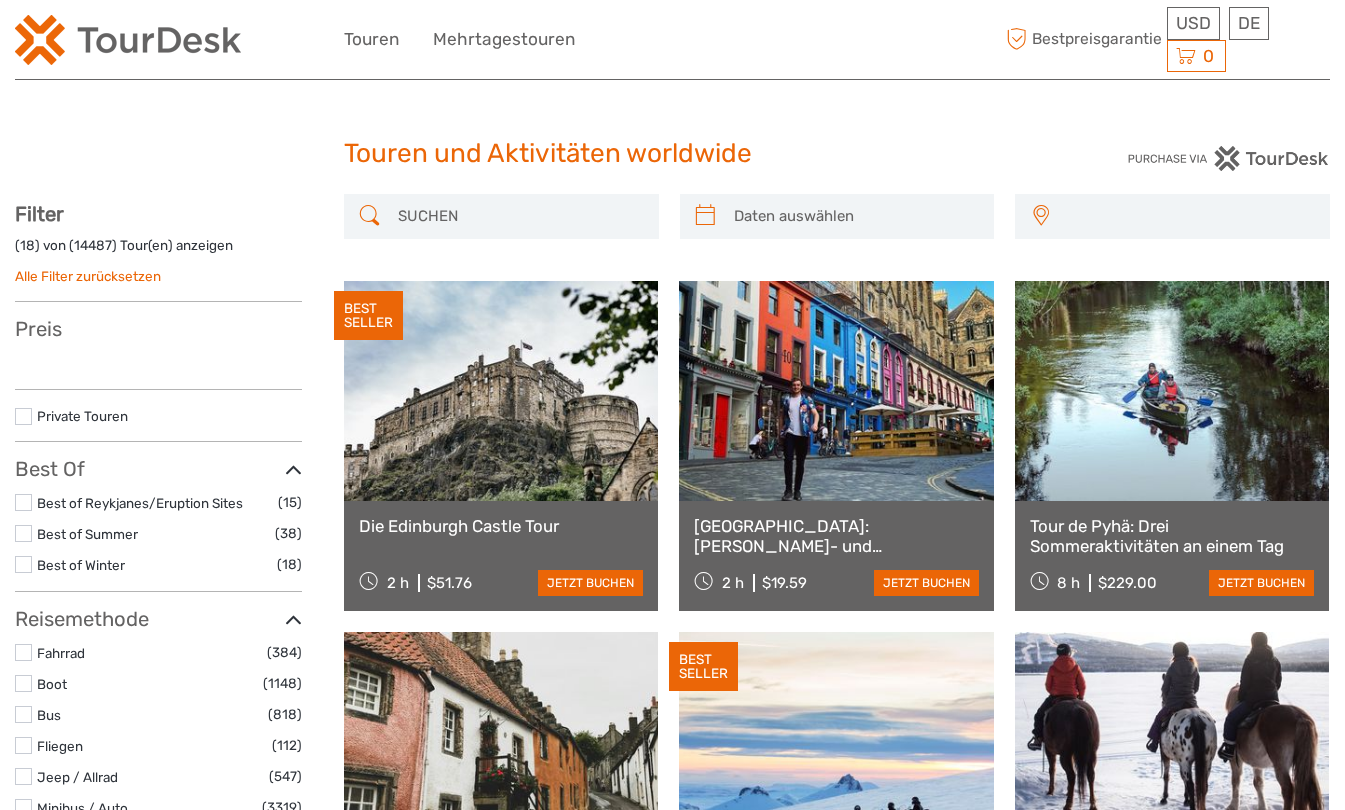 scroll, scrollTop: 0, scrollLeft: 0, axis: both 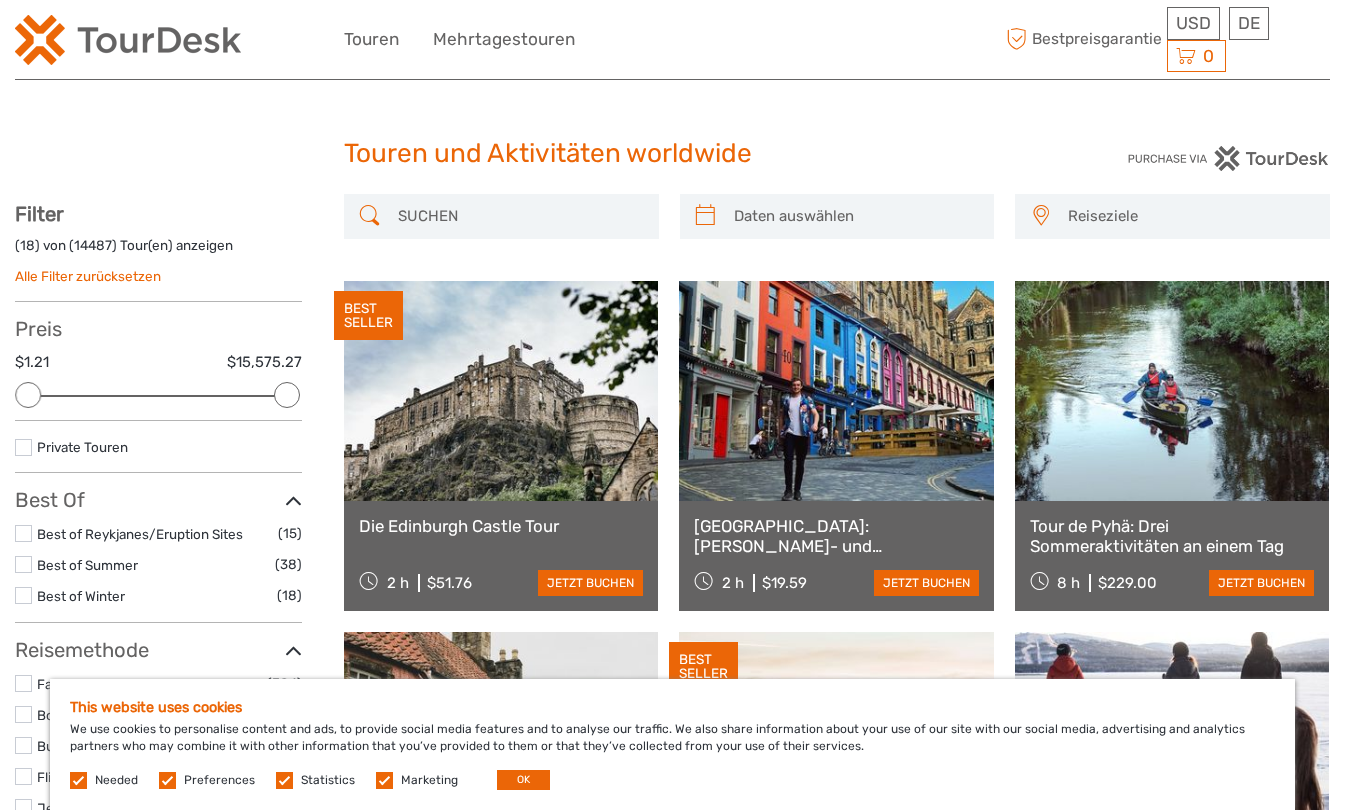 click on "DE
English
Español
Deutsch" at bounding box center [1249, 23] 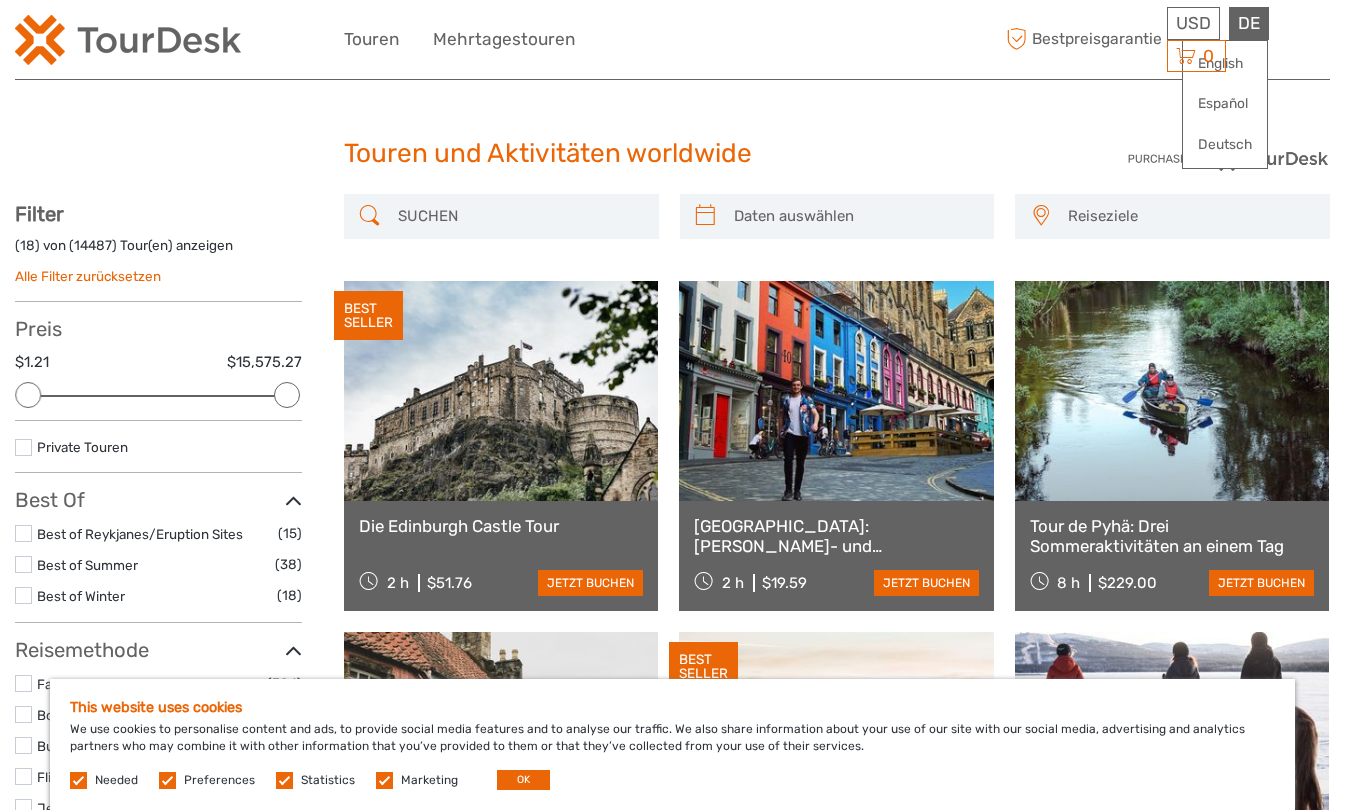 click on "Deutsch" at bounding box center [1225, 145] 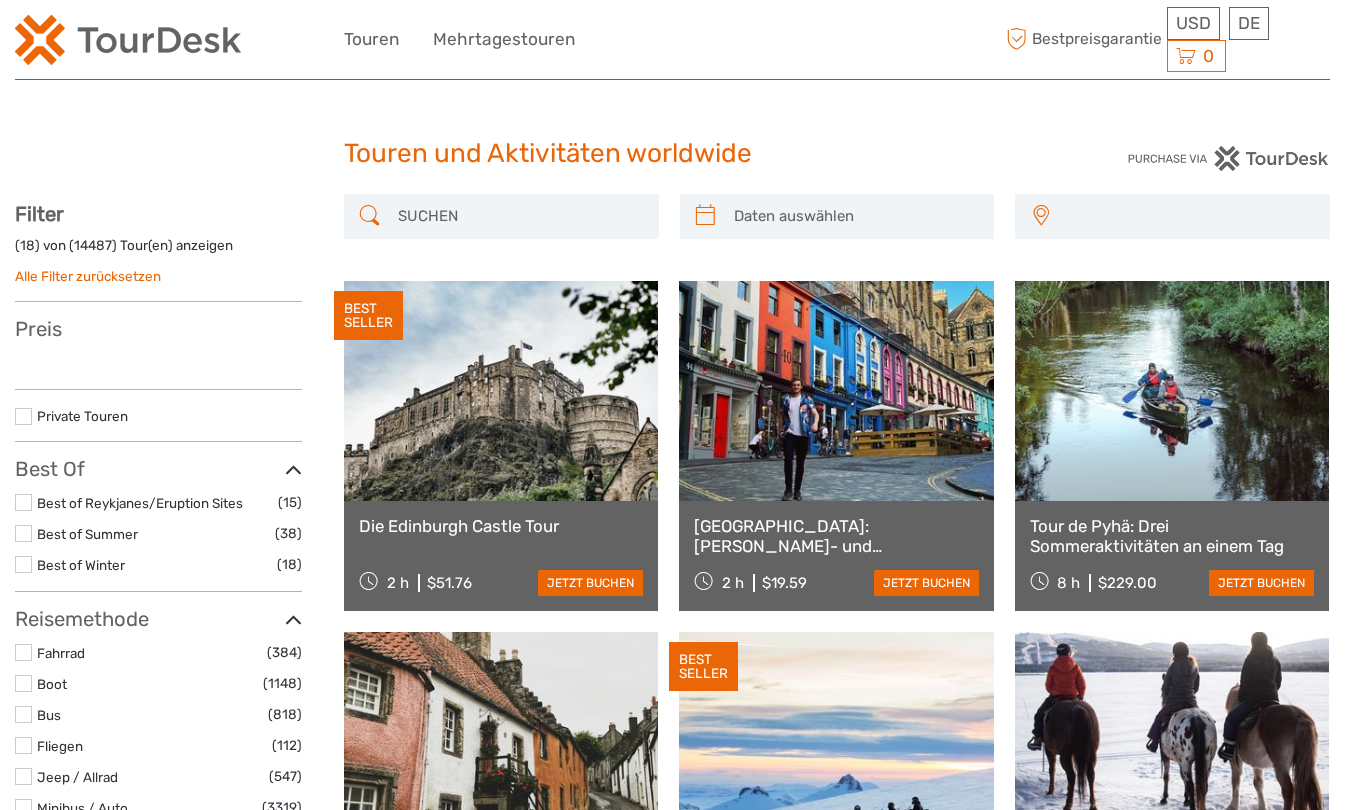 scroll, scrollTop: 0, scrollLeft: 0, axis: both 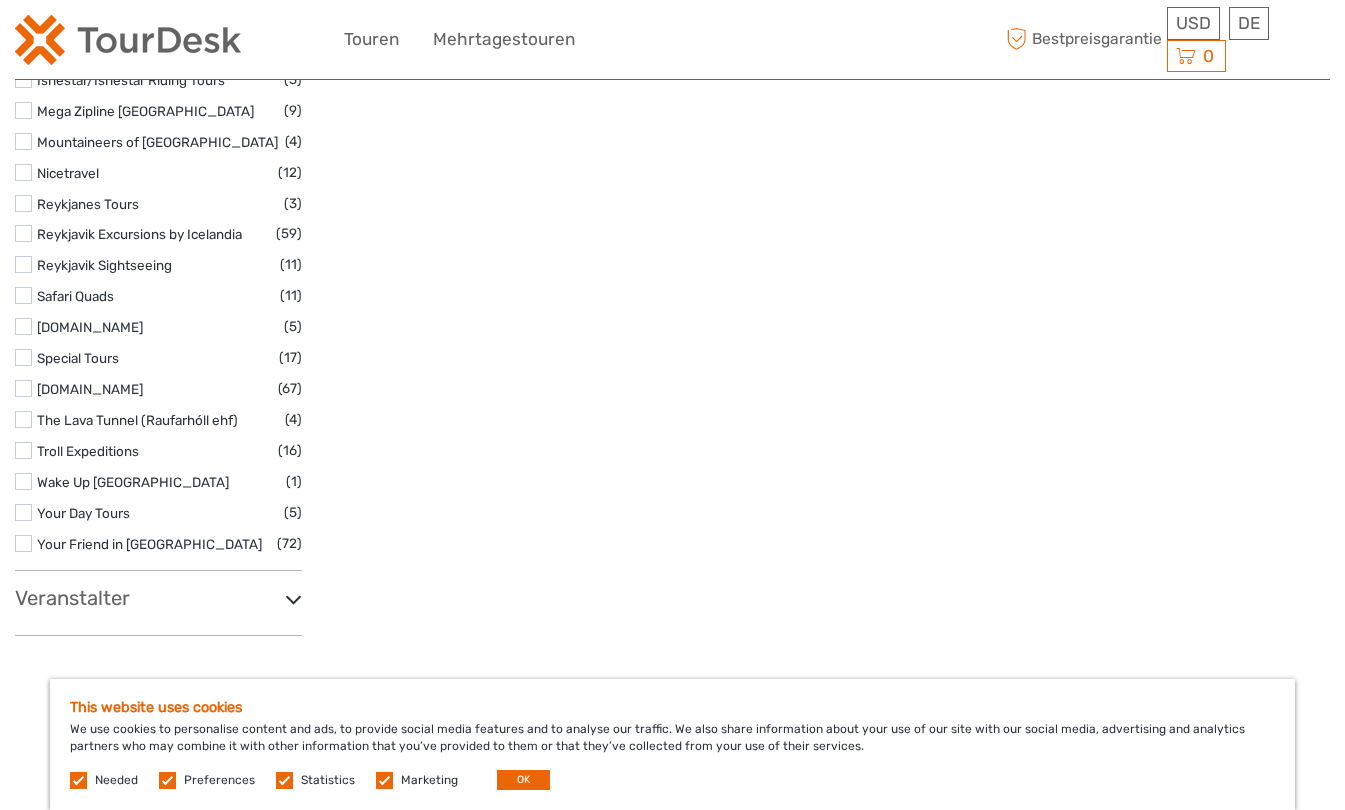 click at bounding box center [293, 599] 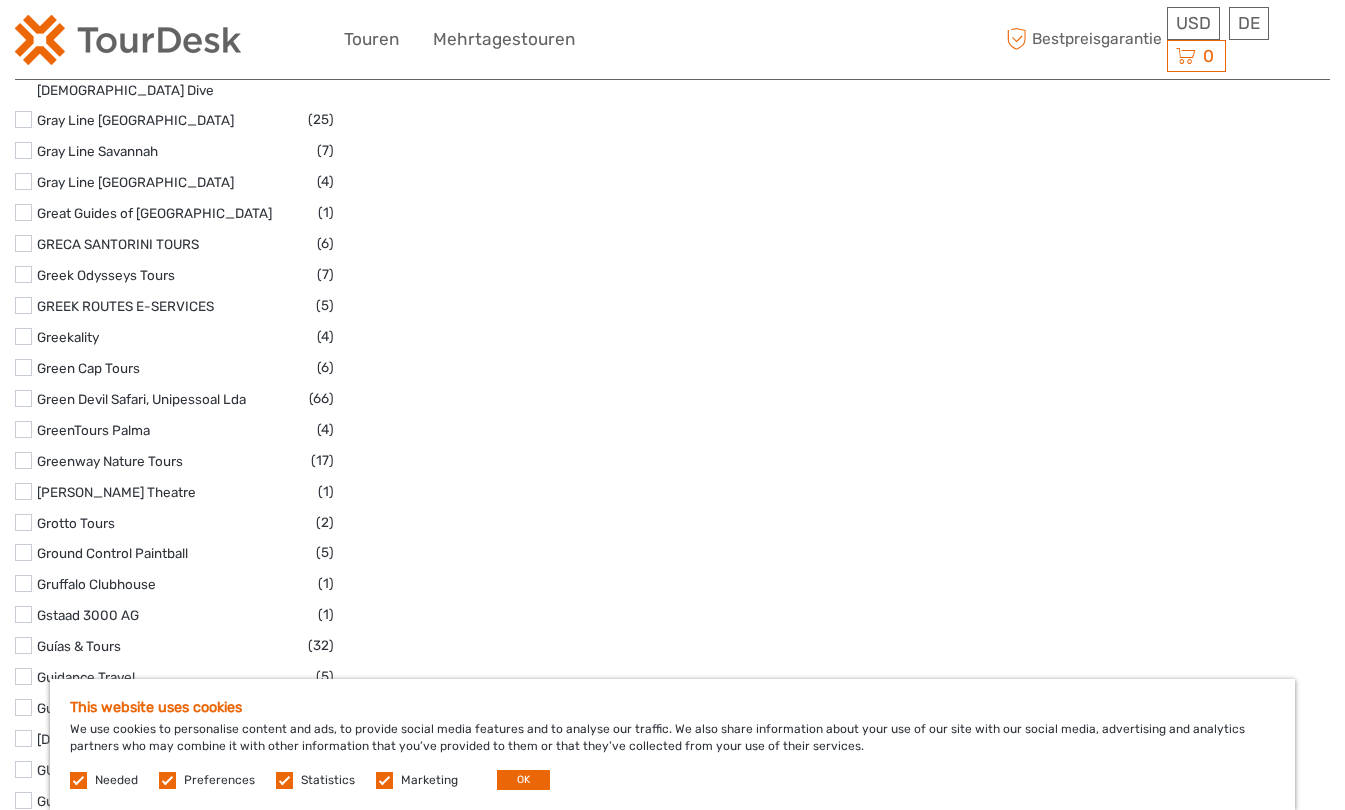 scroll, scrollTop: 31372, scrollLeft: 0, axis: vertical 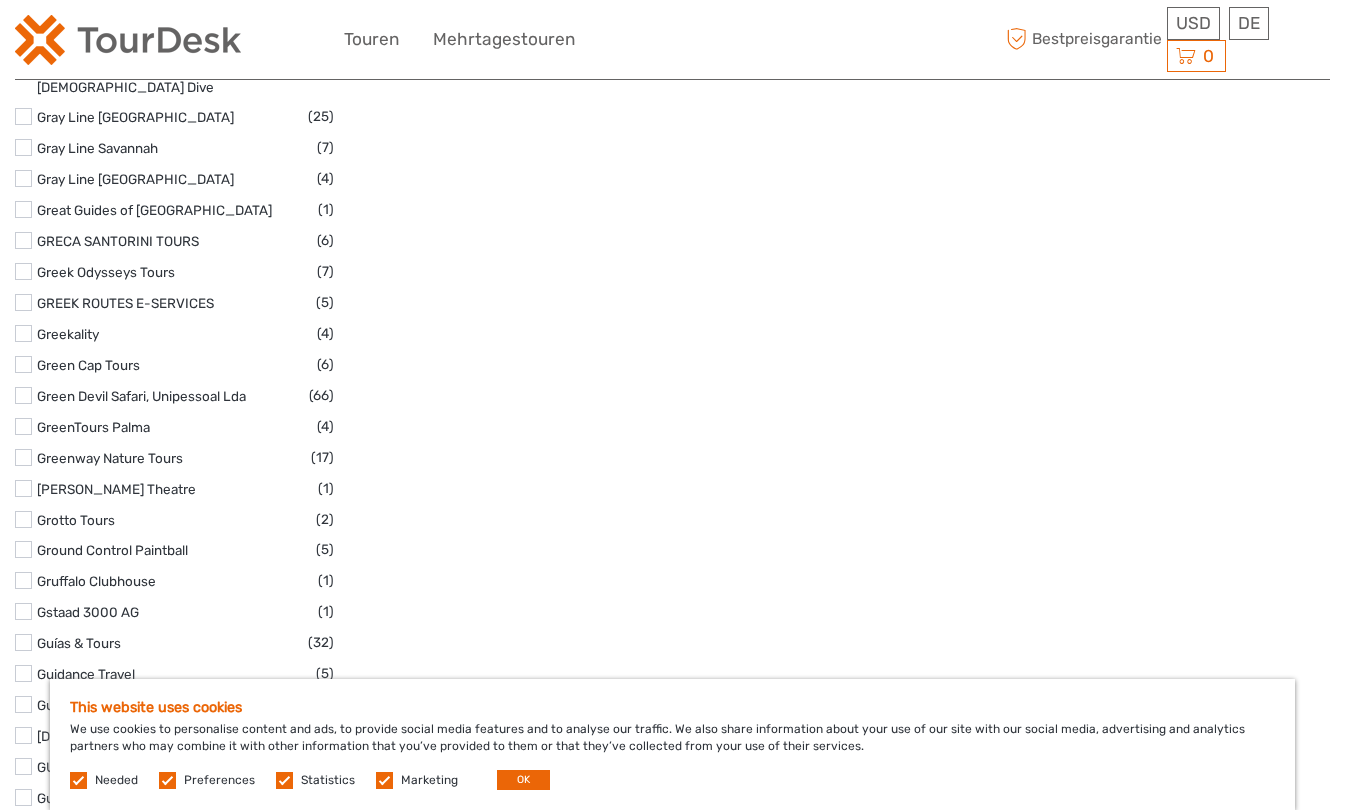 click at bounding box center (384, 780) 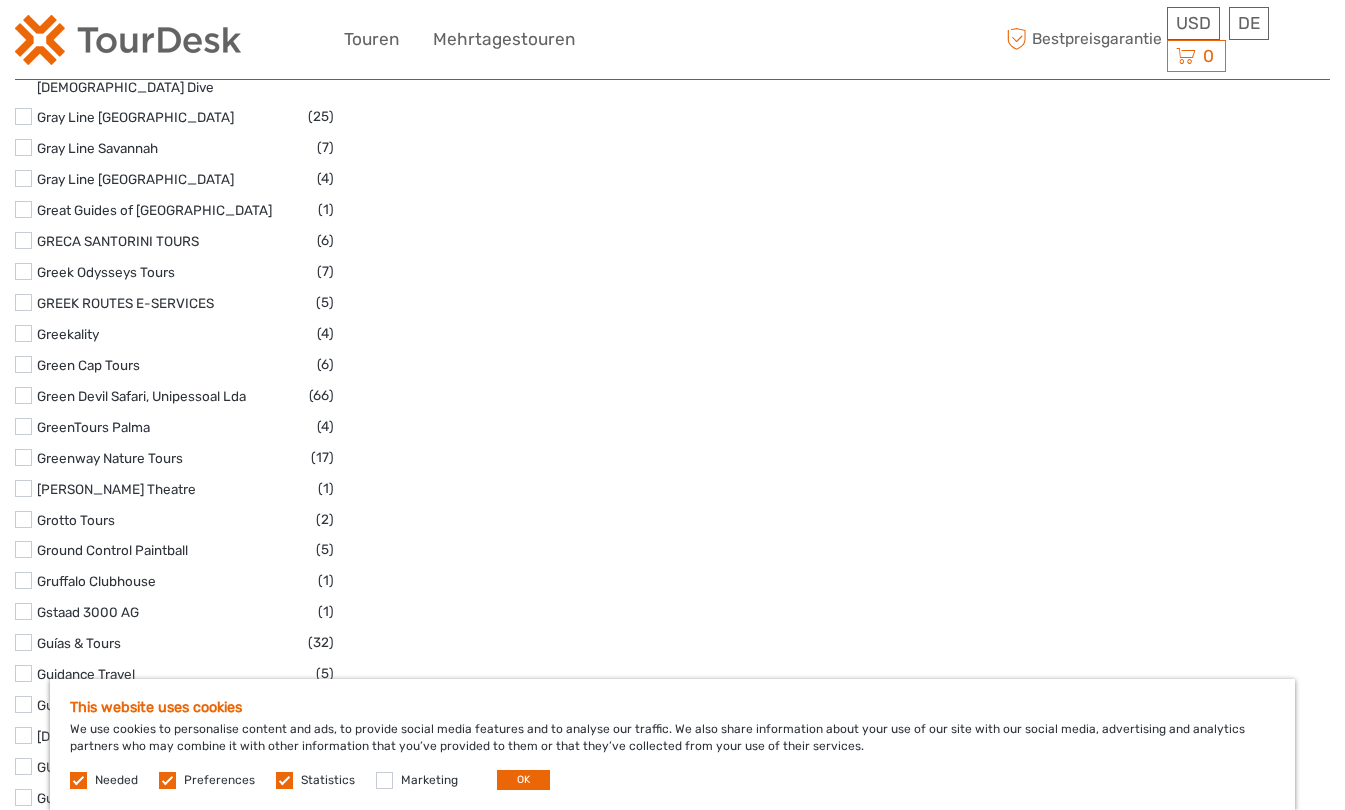 click at bounding box center (284, 780) 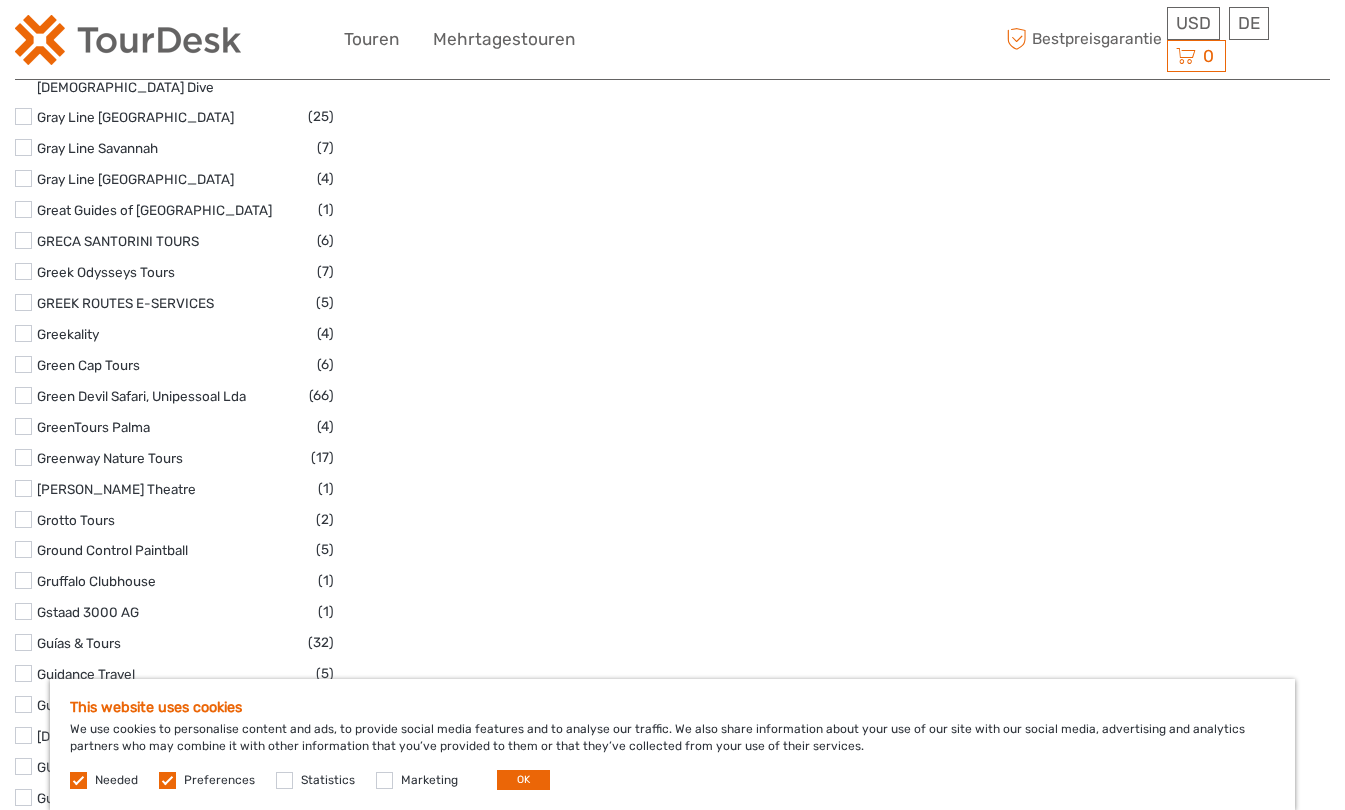 click at bounding box center [167, 780] 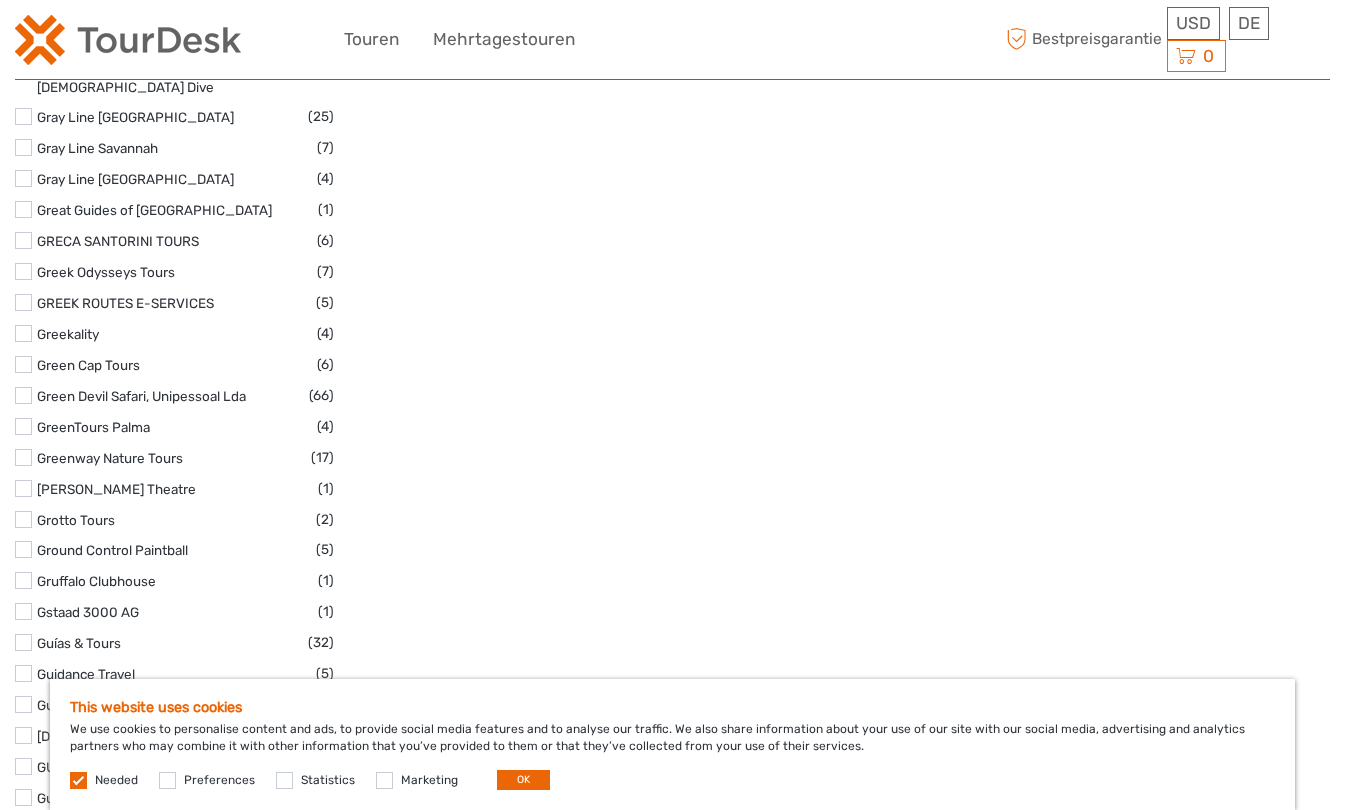 click on "This website uses cookies
We use cookies to personalise content and ads, to provide social media features and to analyse our traffic. We also share information about your use of our site with our social media, advertising and analytics partners who may combine it with other information that you’ve provided to them or that they’ve collected from your use of their services.
Needed
Preferences
Statistics
Marketing
OK" at bounding box center (672, 744) 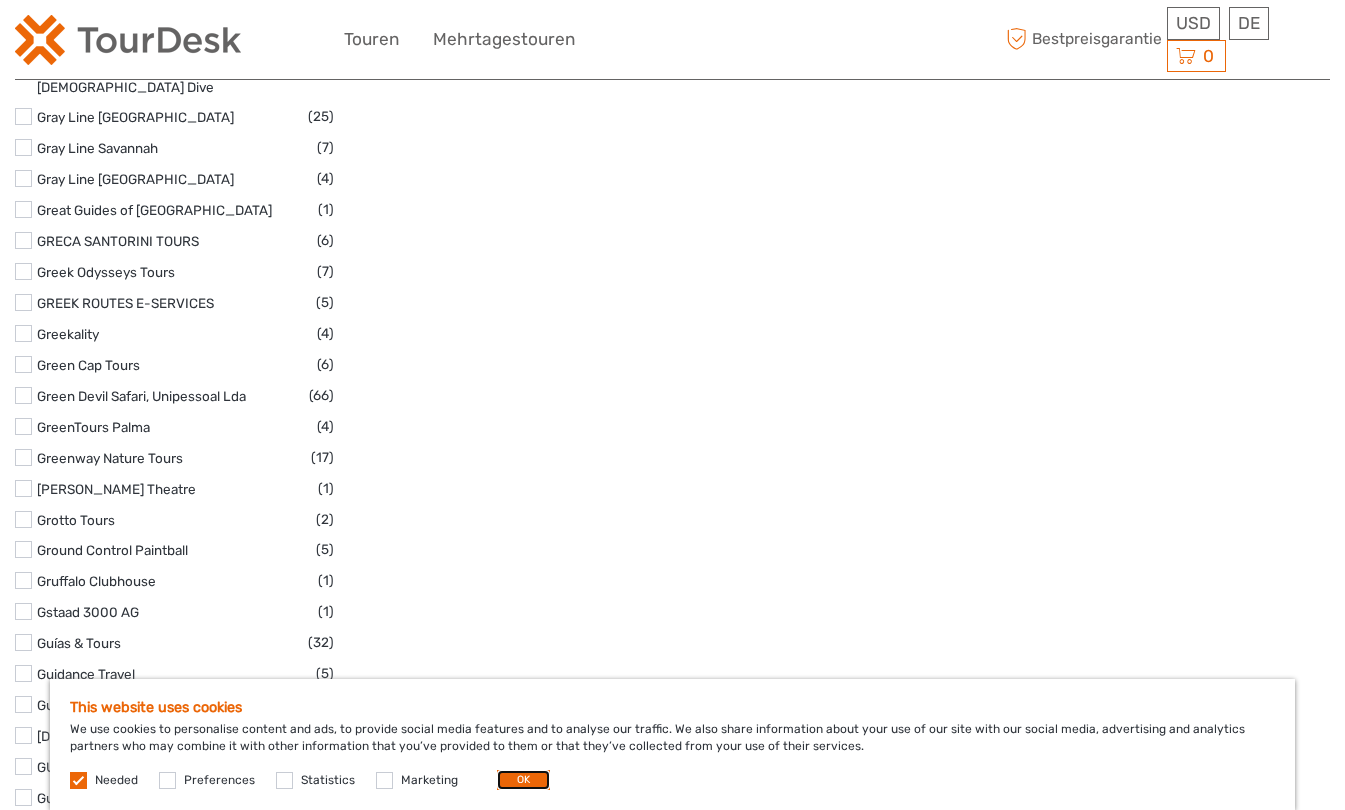 click on "OK" at bounding box center [523, 780] 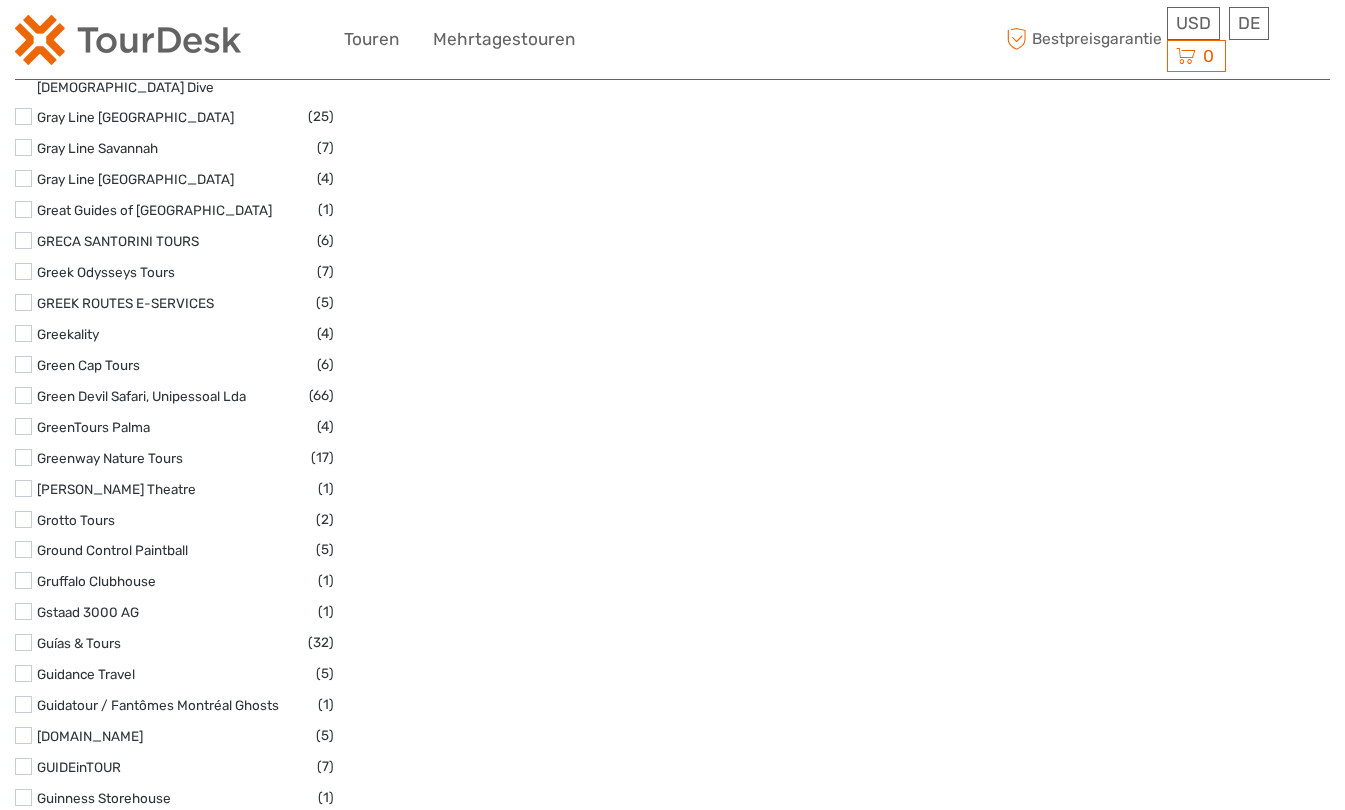 click at bounding box center (128, 40) 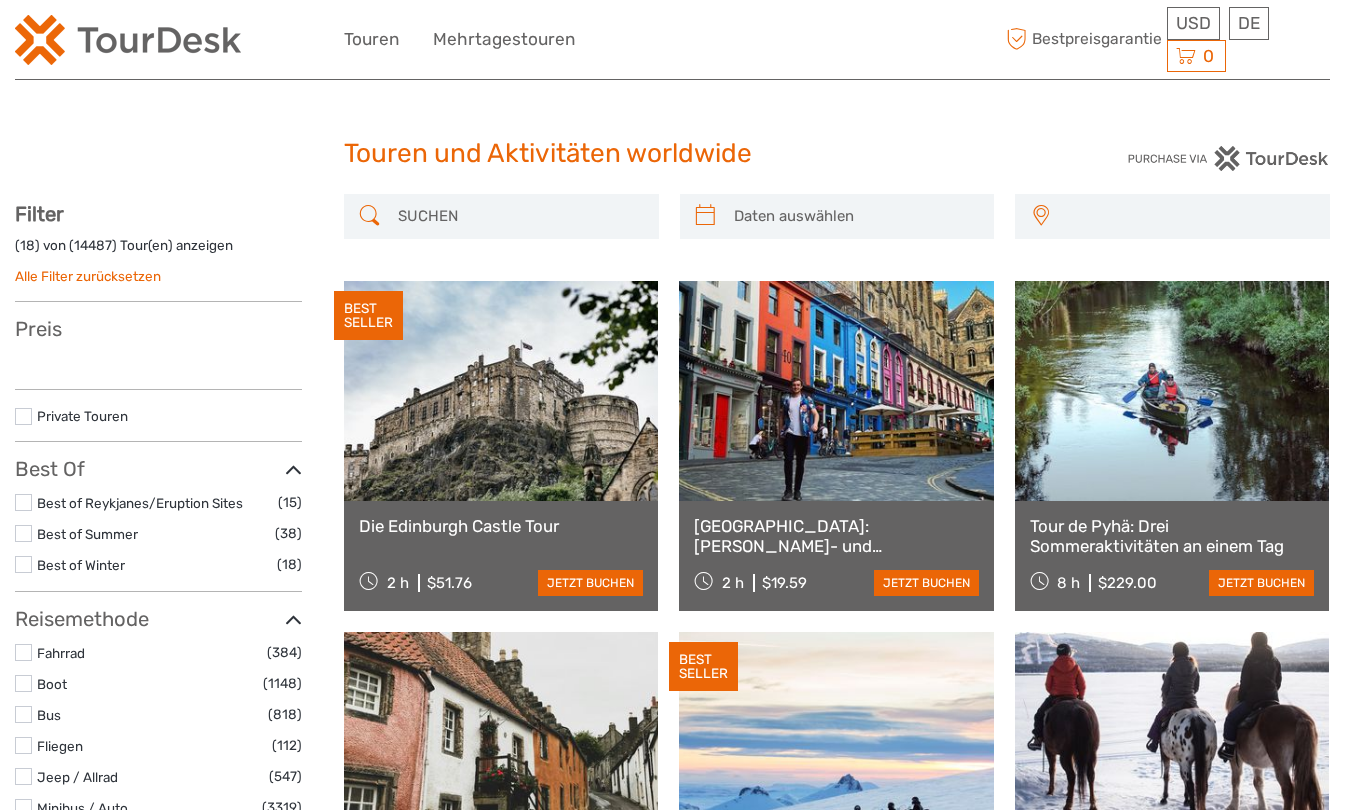 scroll, scrollTop: 0, scrollLeft: 0, axis: both 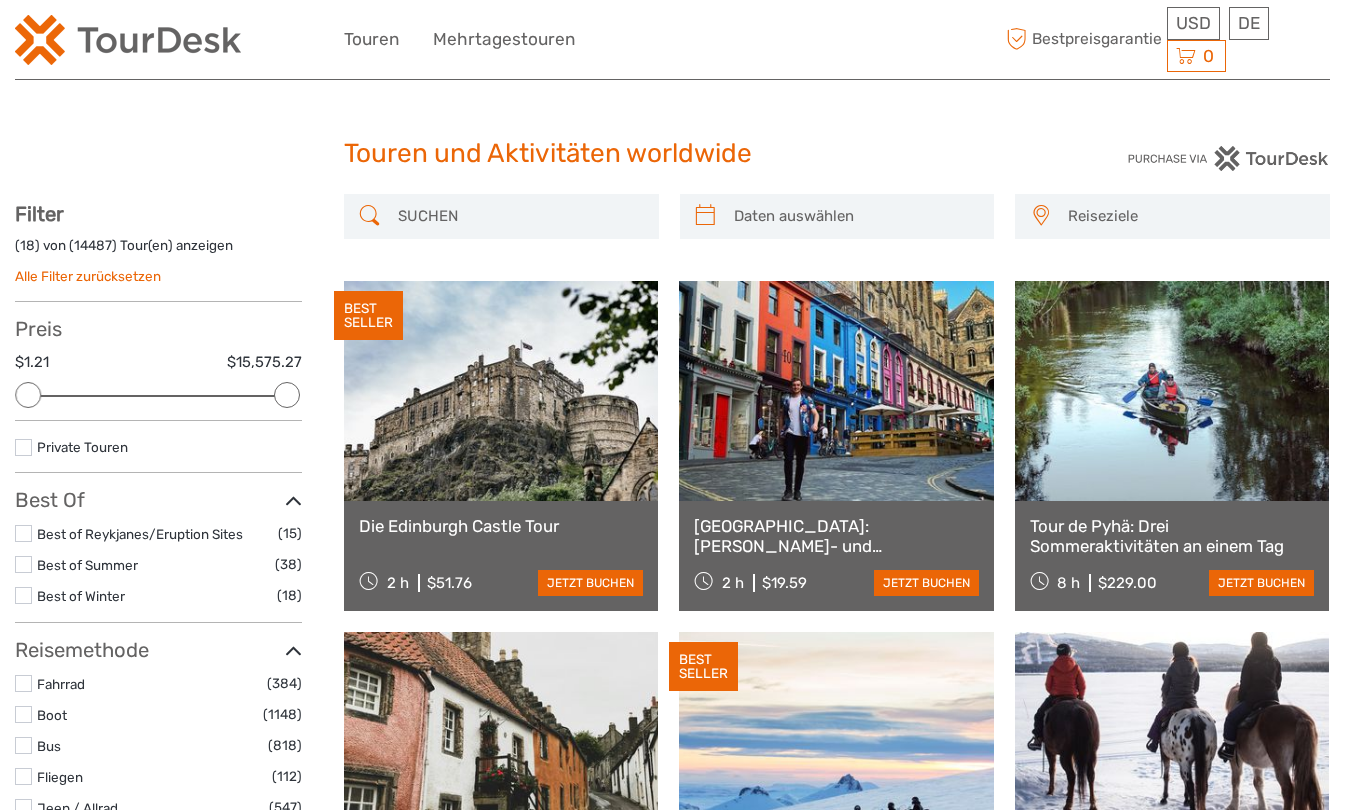 click at bounding box center (519, 216) 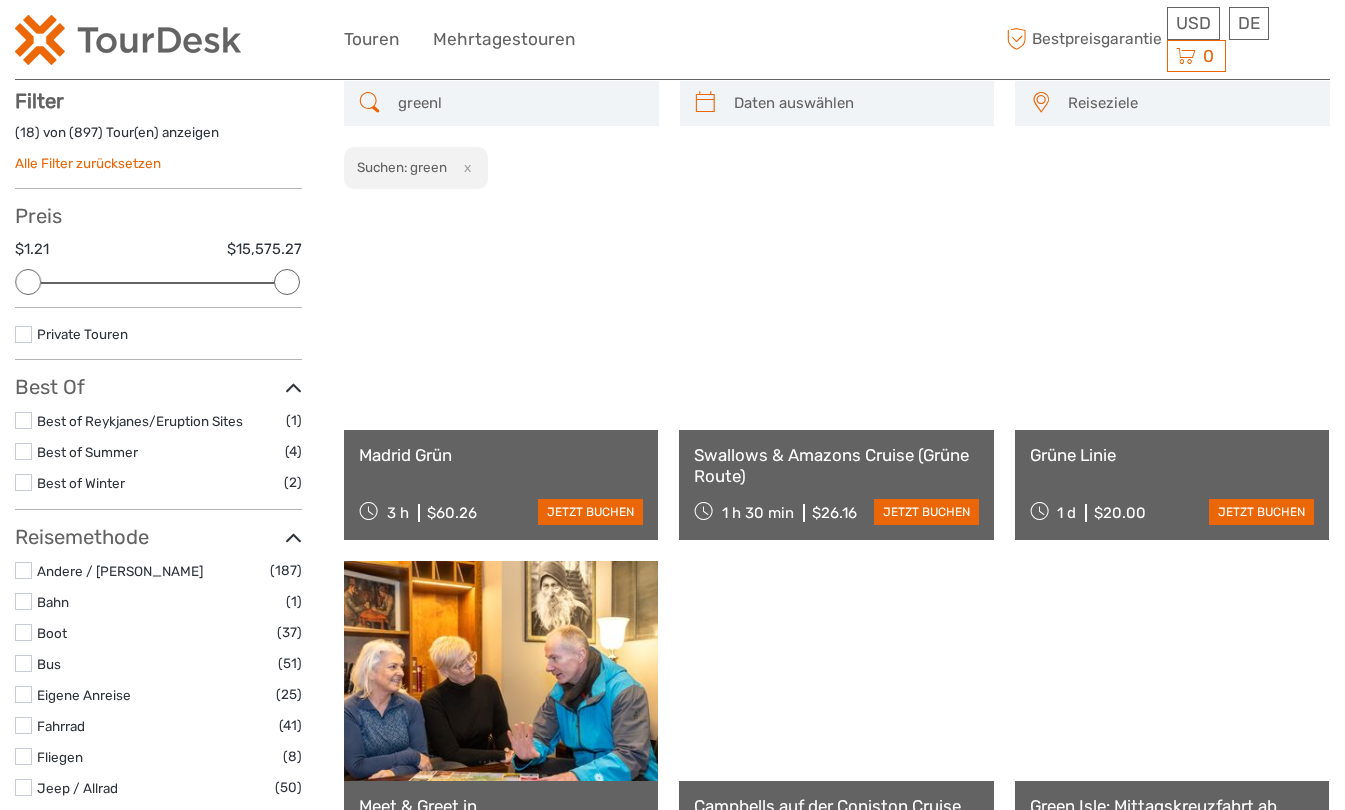 scroll, scrollTop: 113, scrollLeft: 0, axis: vertical 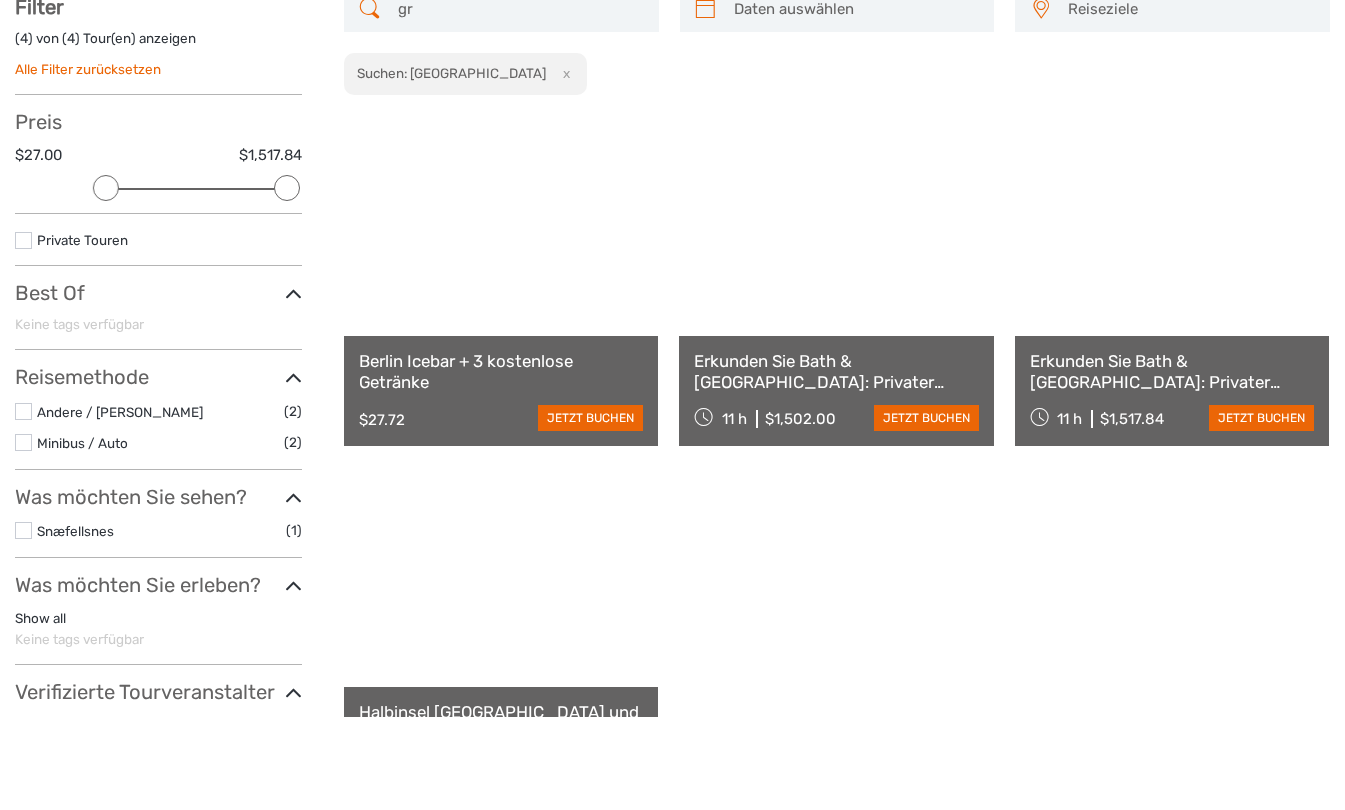 type on "g" 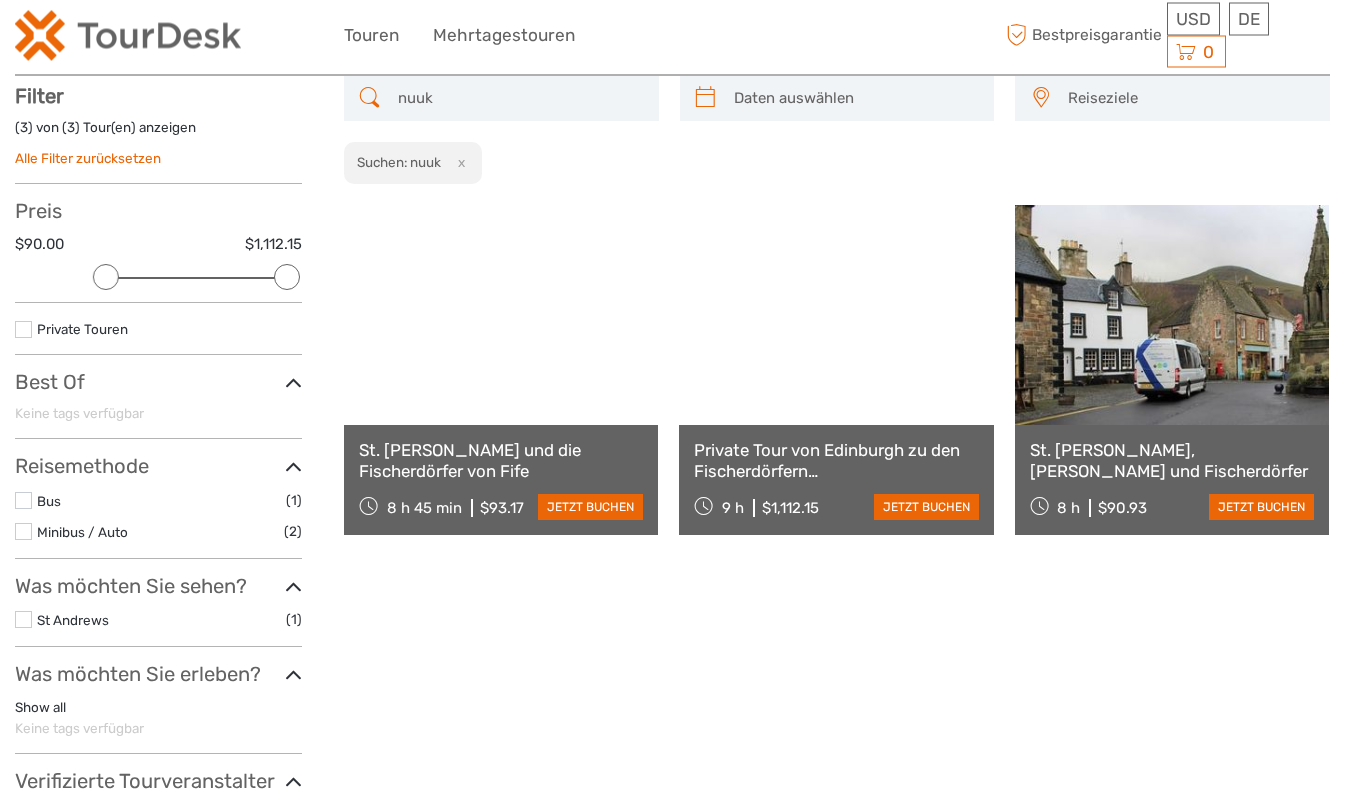 scroll, scrollTop: 0, scrollLeft: 0, axis: both 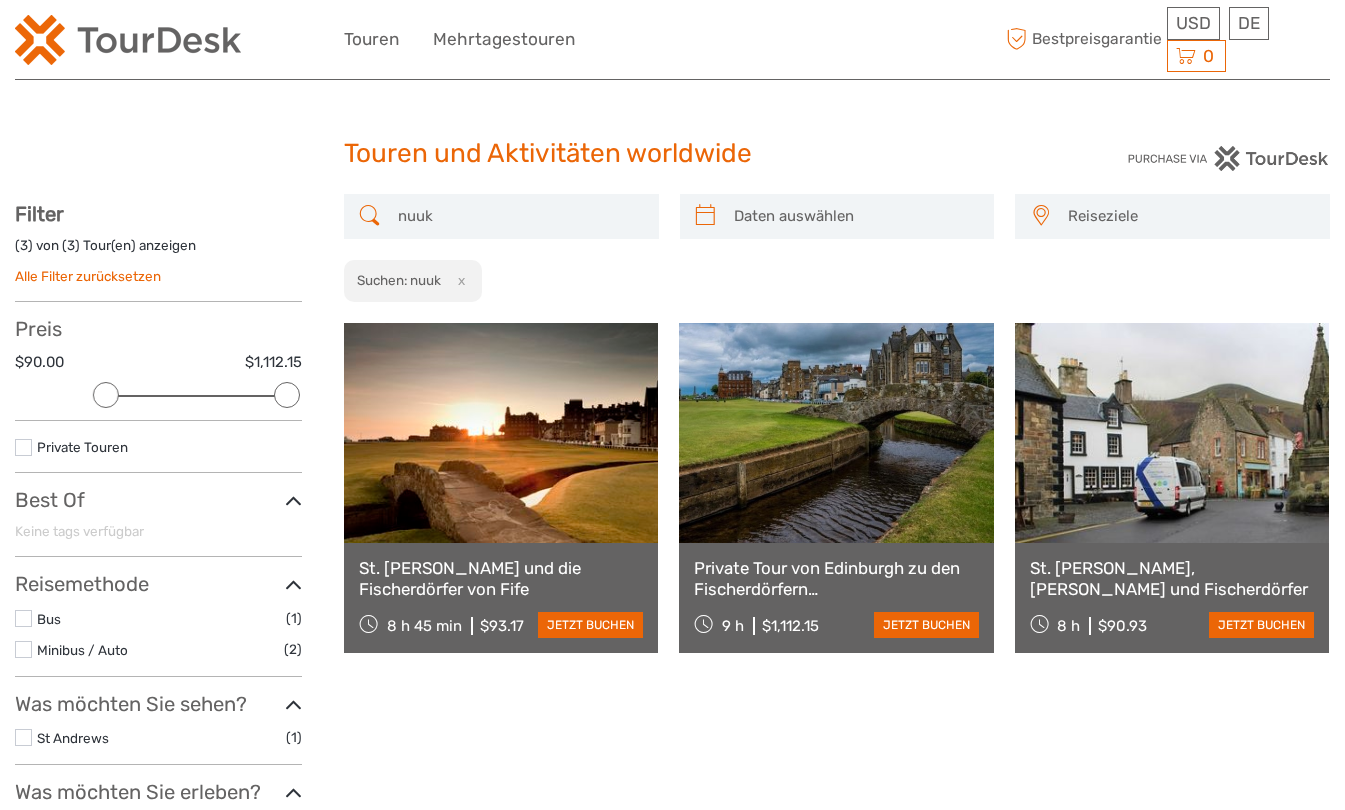 type on "nuuk" 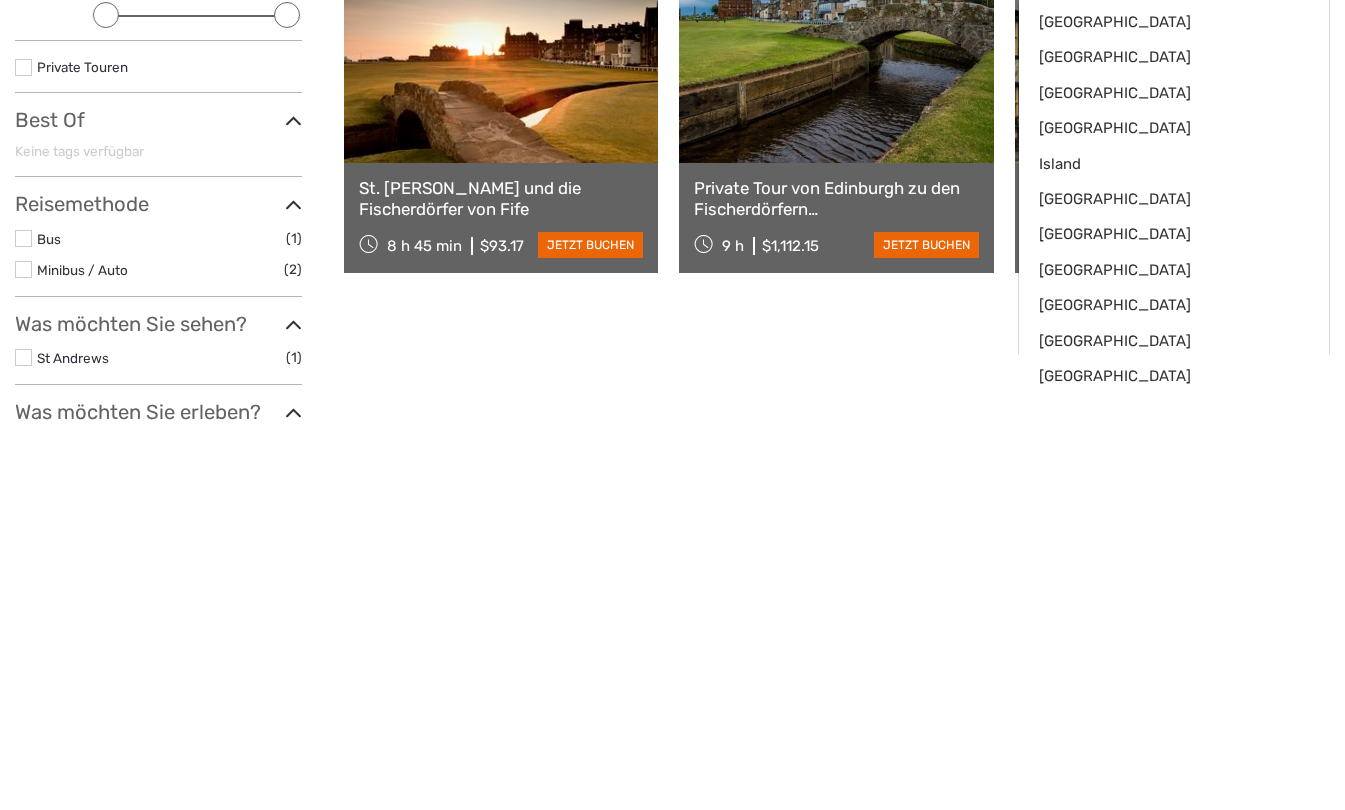 scroll, scrollTop: 0, scrollLeft: 0, axis: both 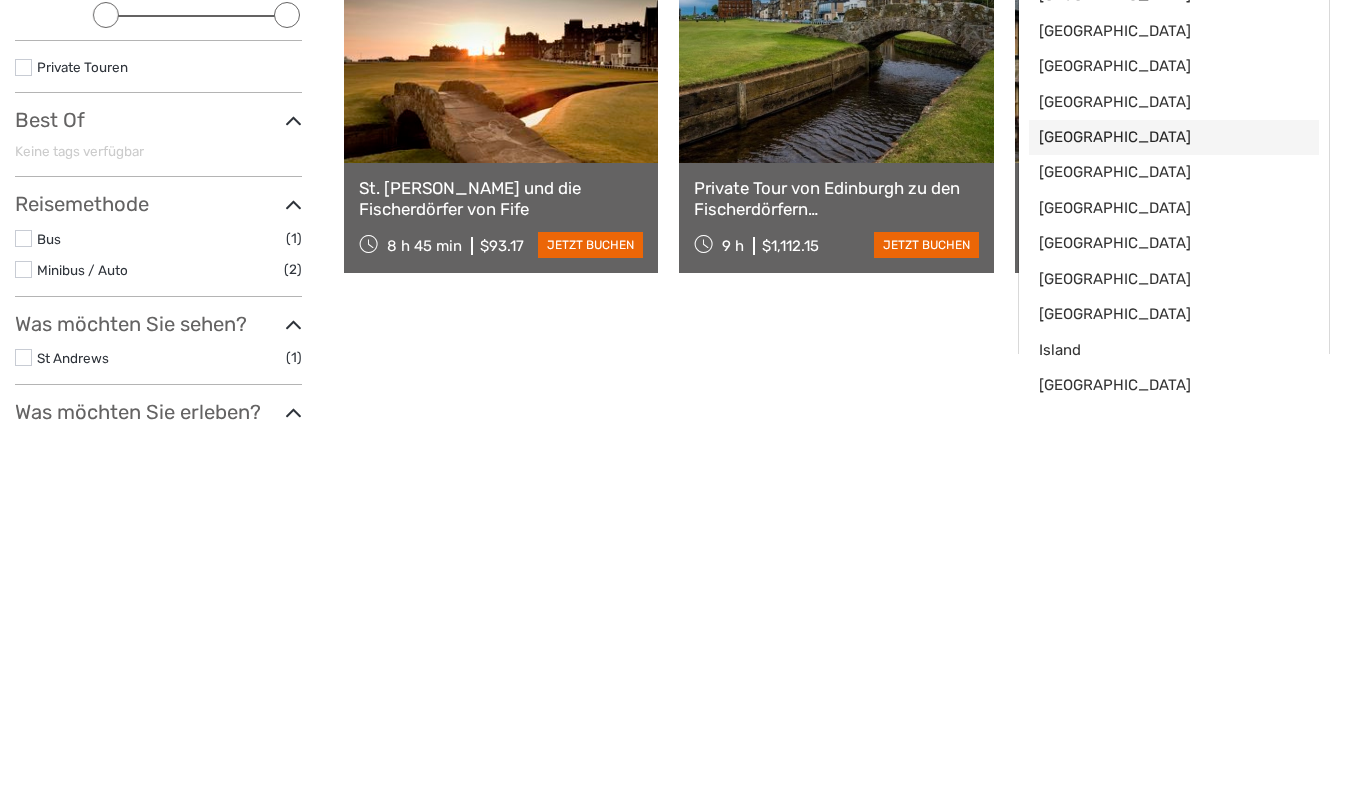 click on "Dänemark" at bounding box center (1174, 517) 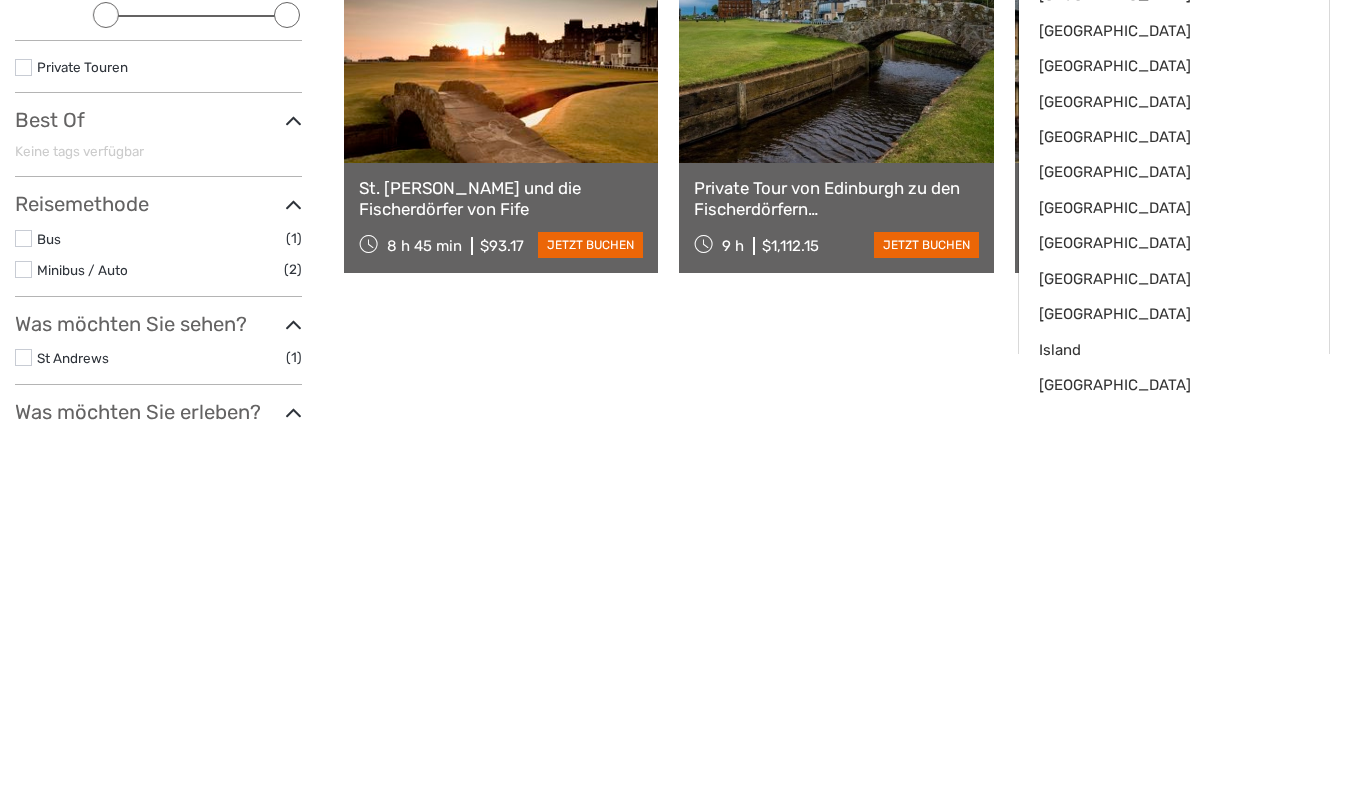 select on "/de/Destination/danemark" 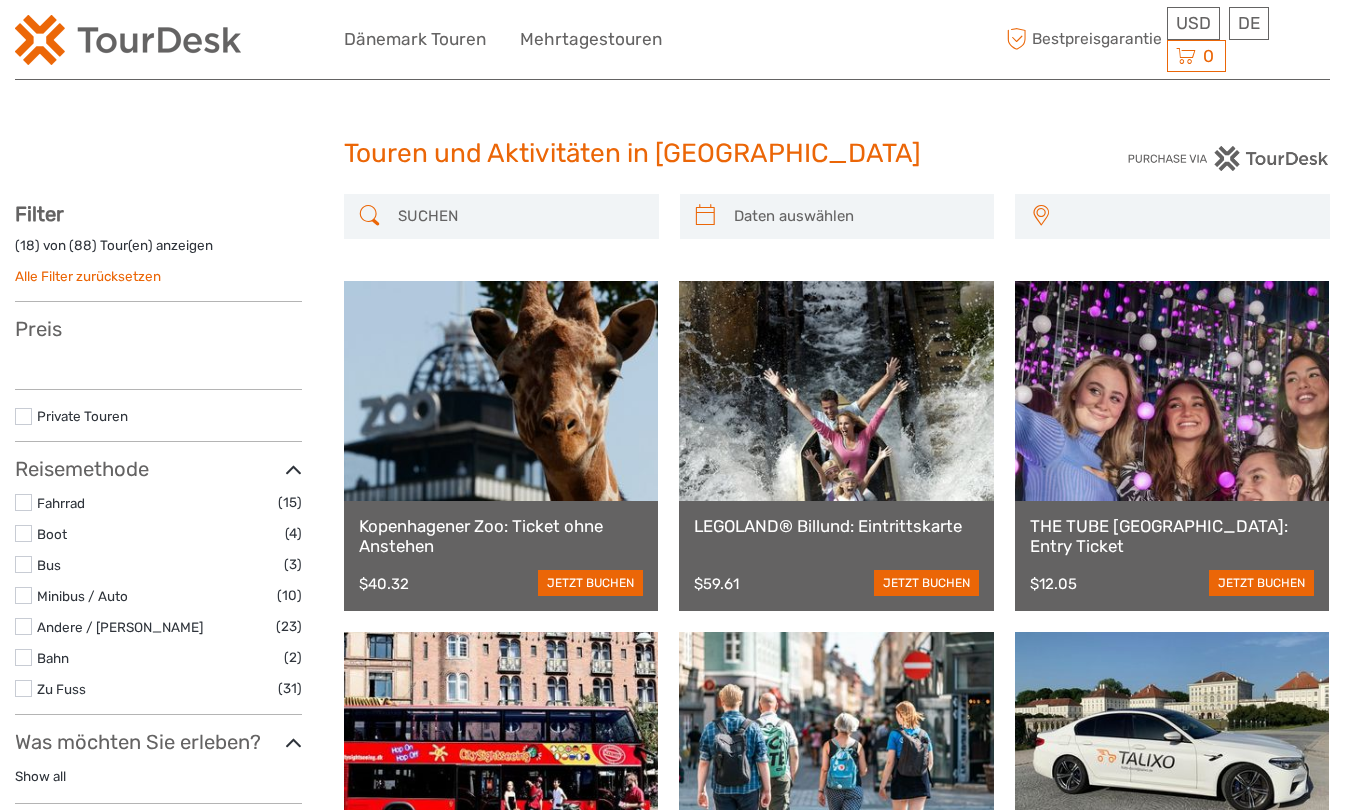 select 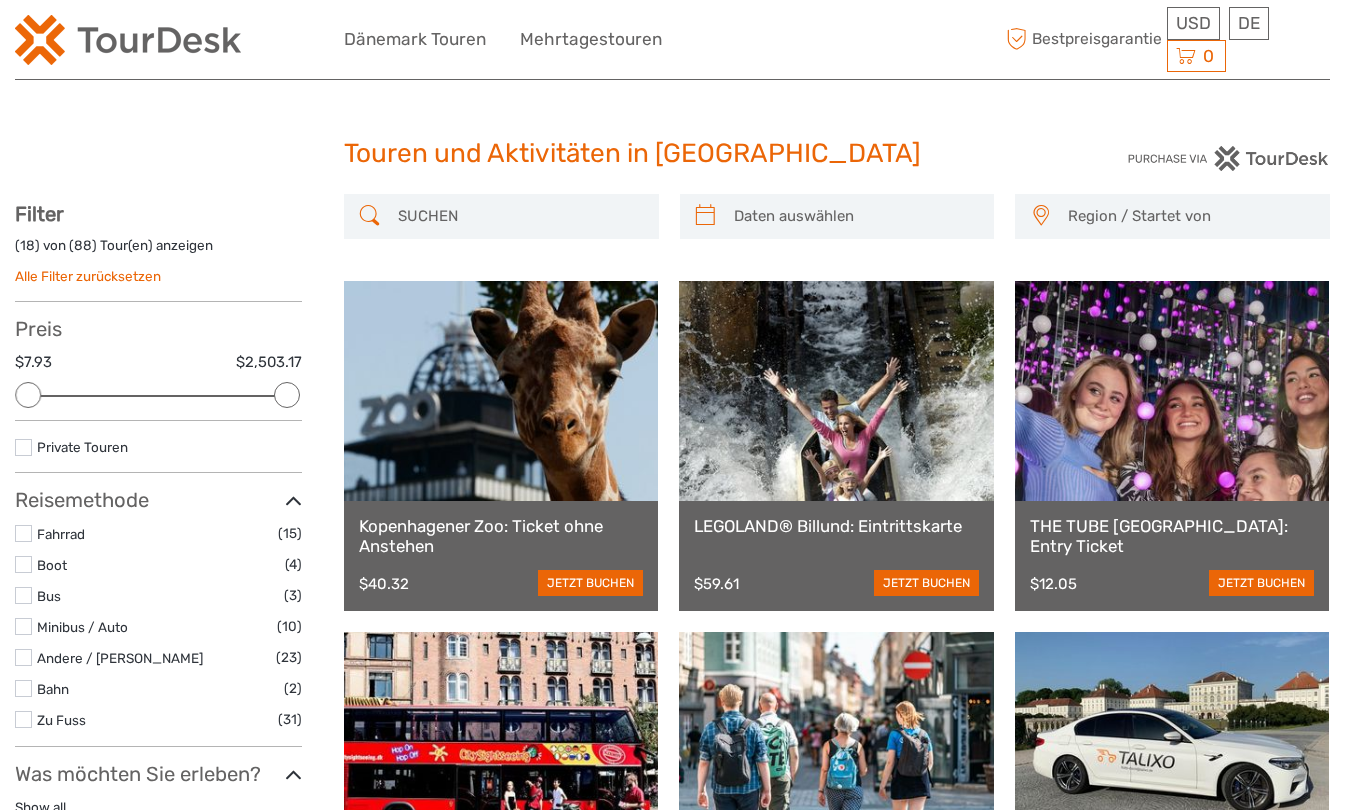 scroll, scrollTop: 0, scrollLeft: 0, axis: both 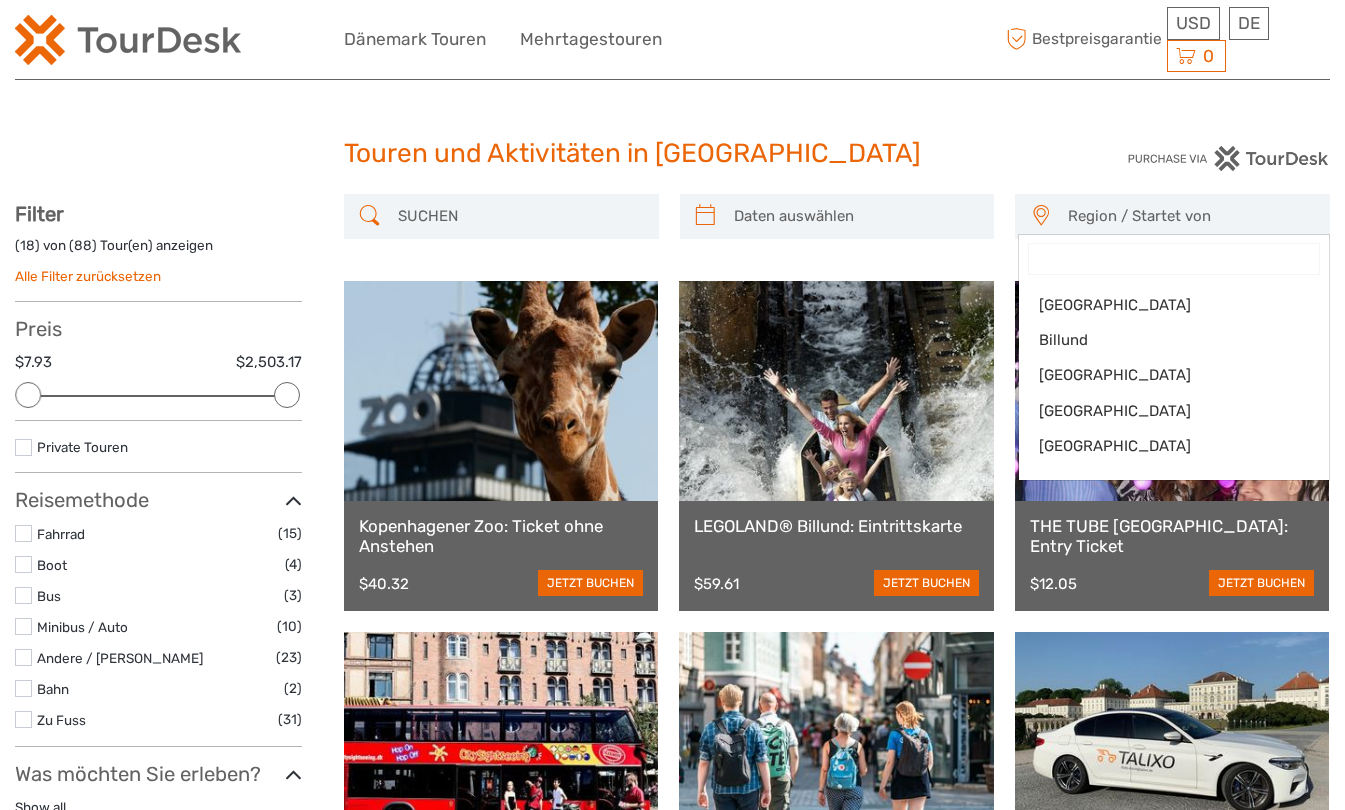 type on "G" 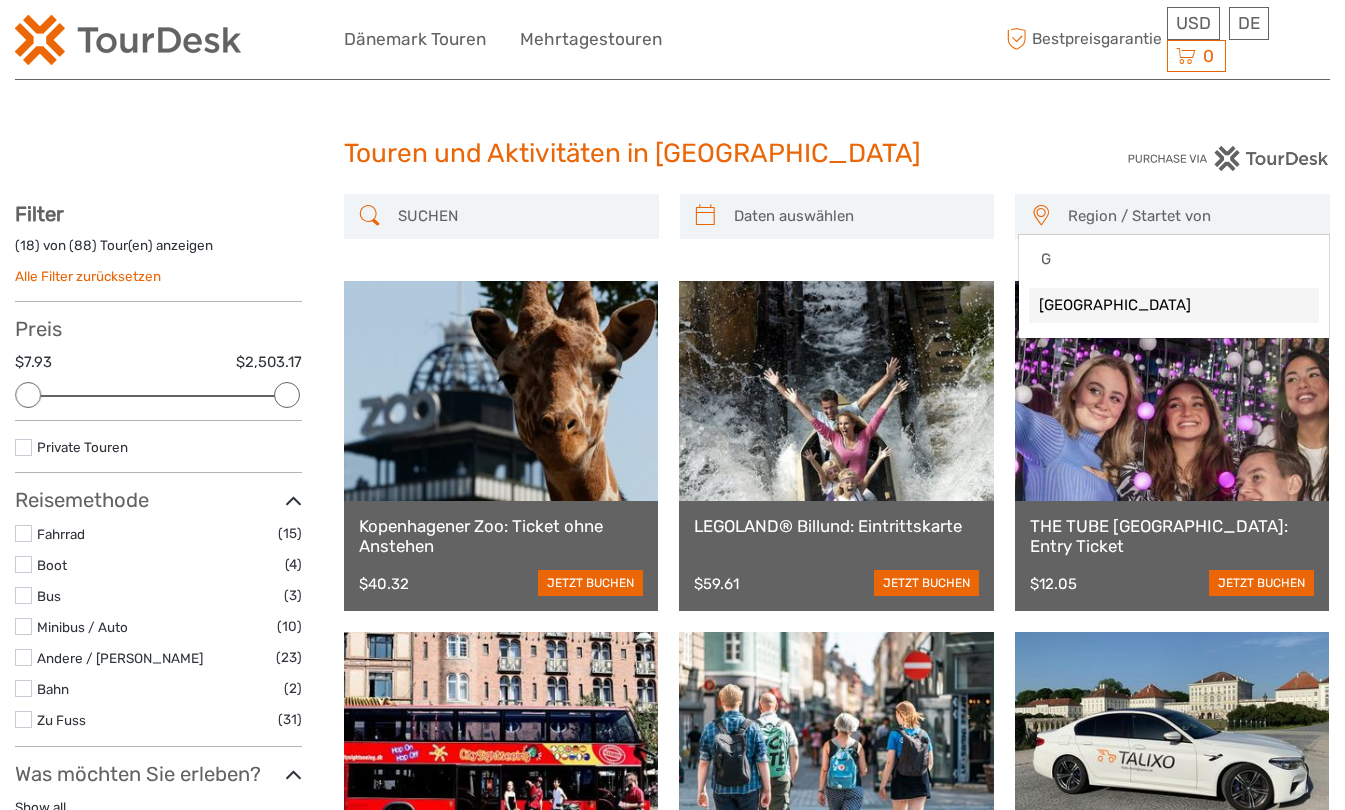 click on "Kopenhagener Zoo: Ticket ohne Anstehen" at bounding box center [501, 536] 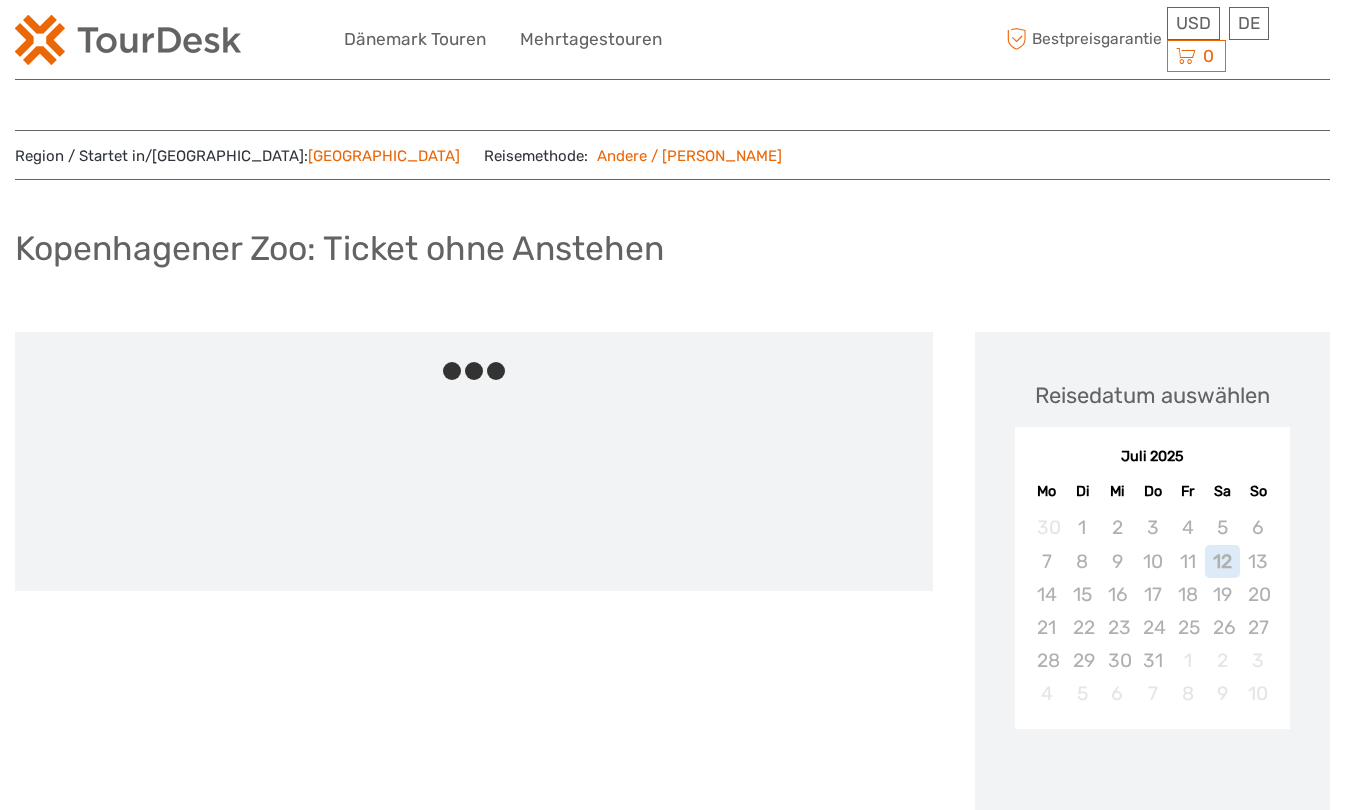 scroll, scrollTop: 0, scrollLeft: 0, axis: both 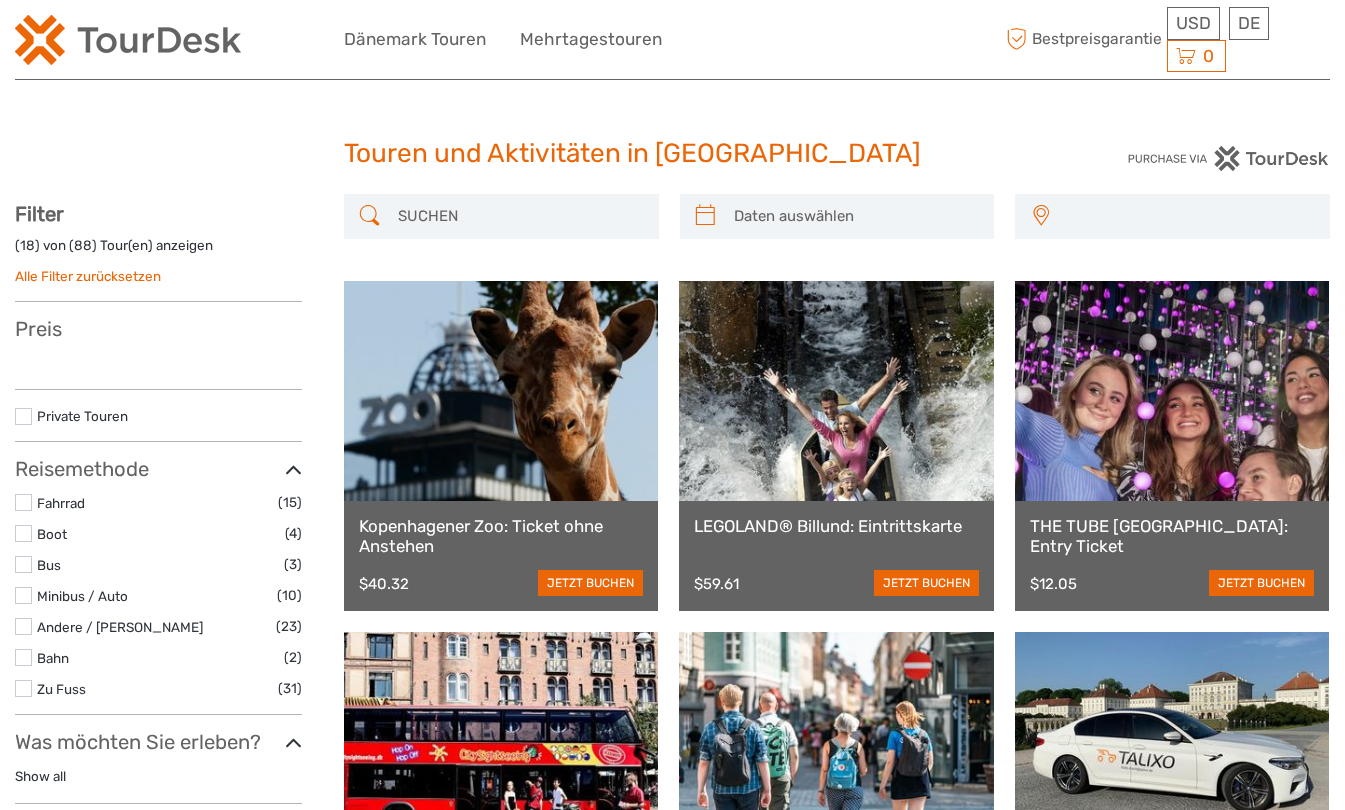 select 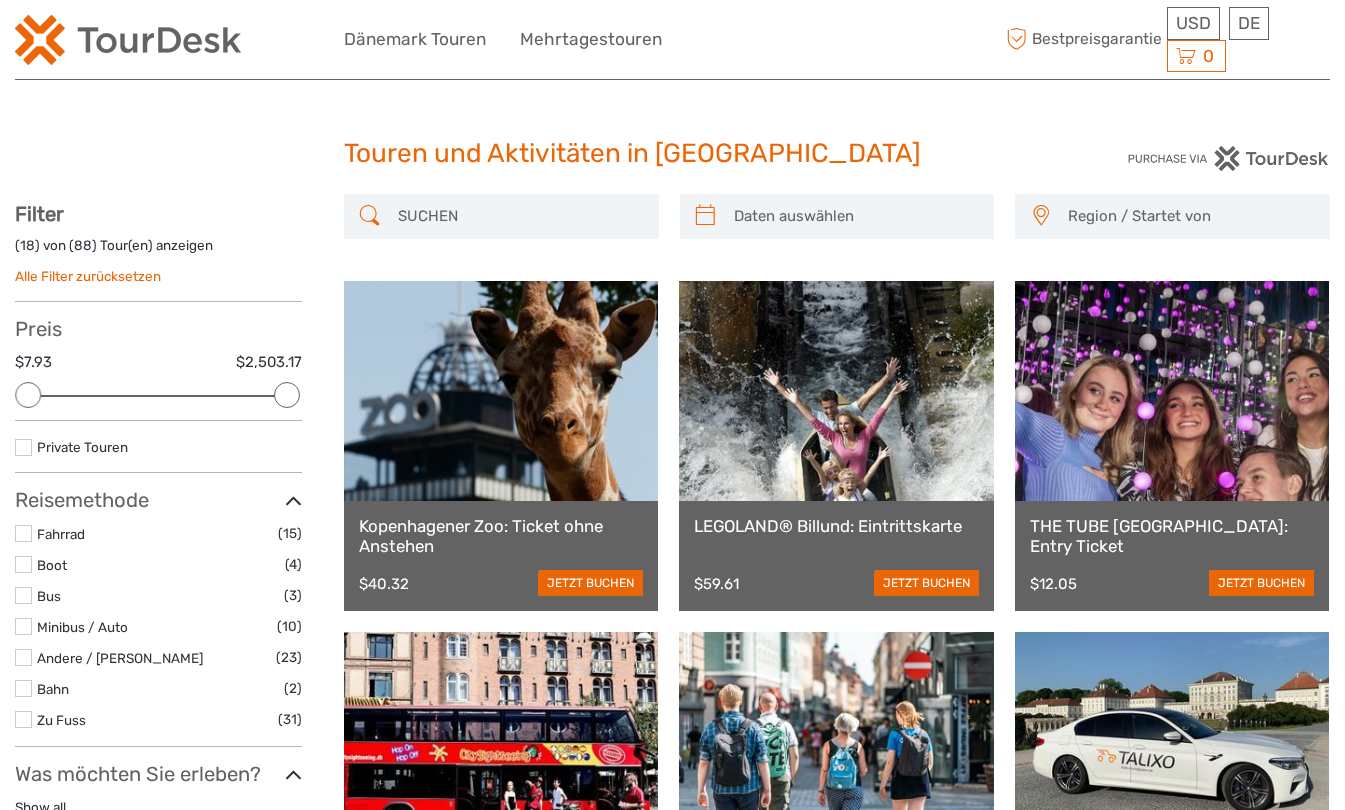 scroll, scrollTop: 0, scrollLeft: 0, axis: both 